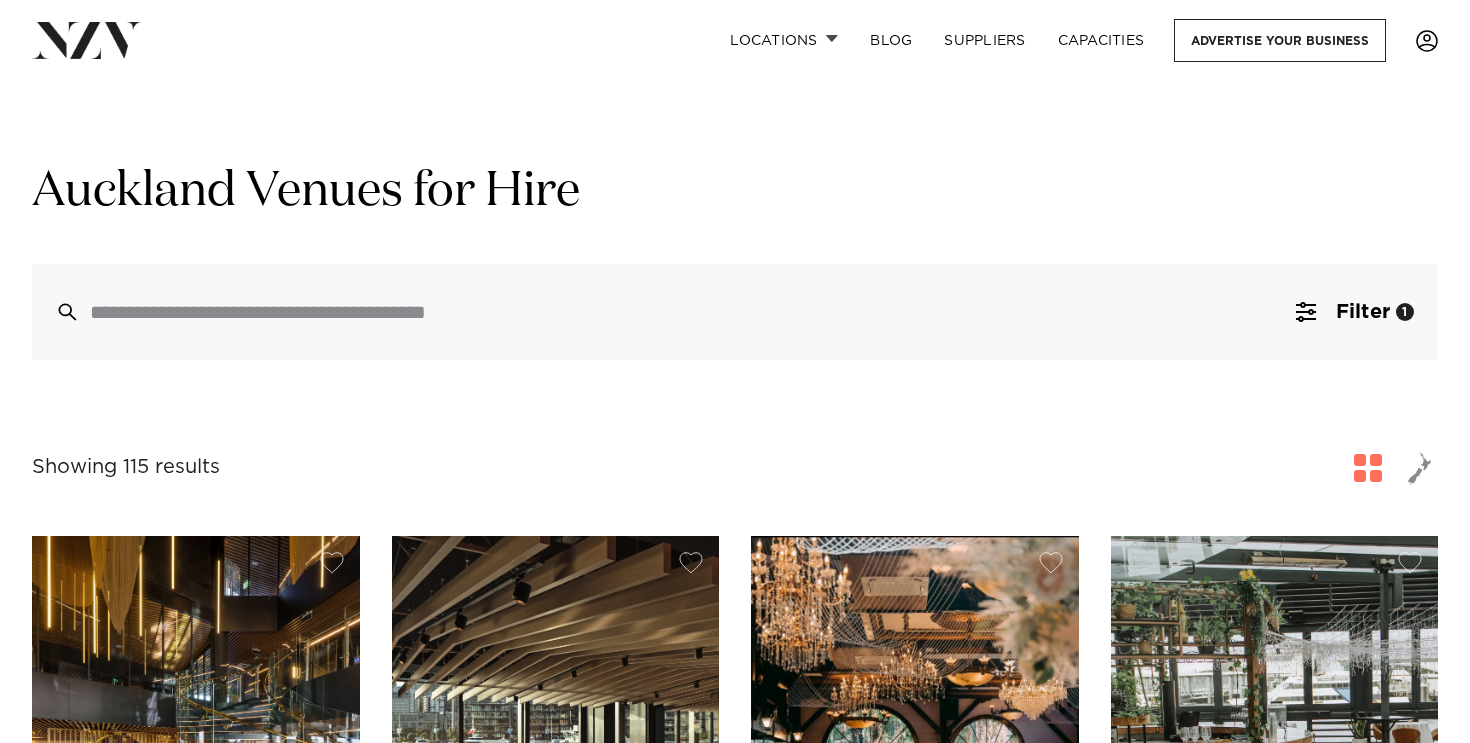 scroll, scrollTop: 252, scrollLeft: 0, axis: vertical 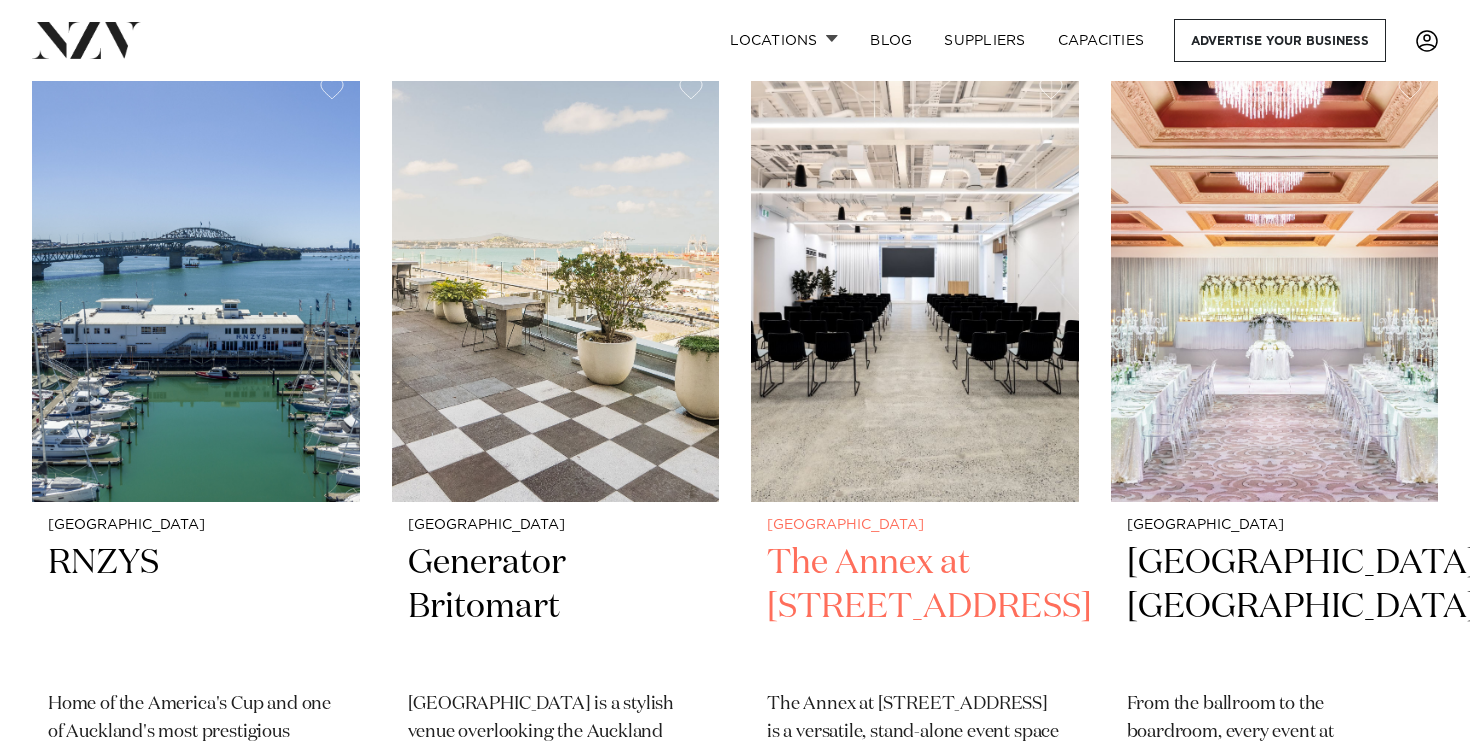 click on "The Annex at 10 Madden Street" at bounding box center (915, 608) 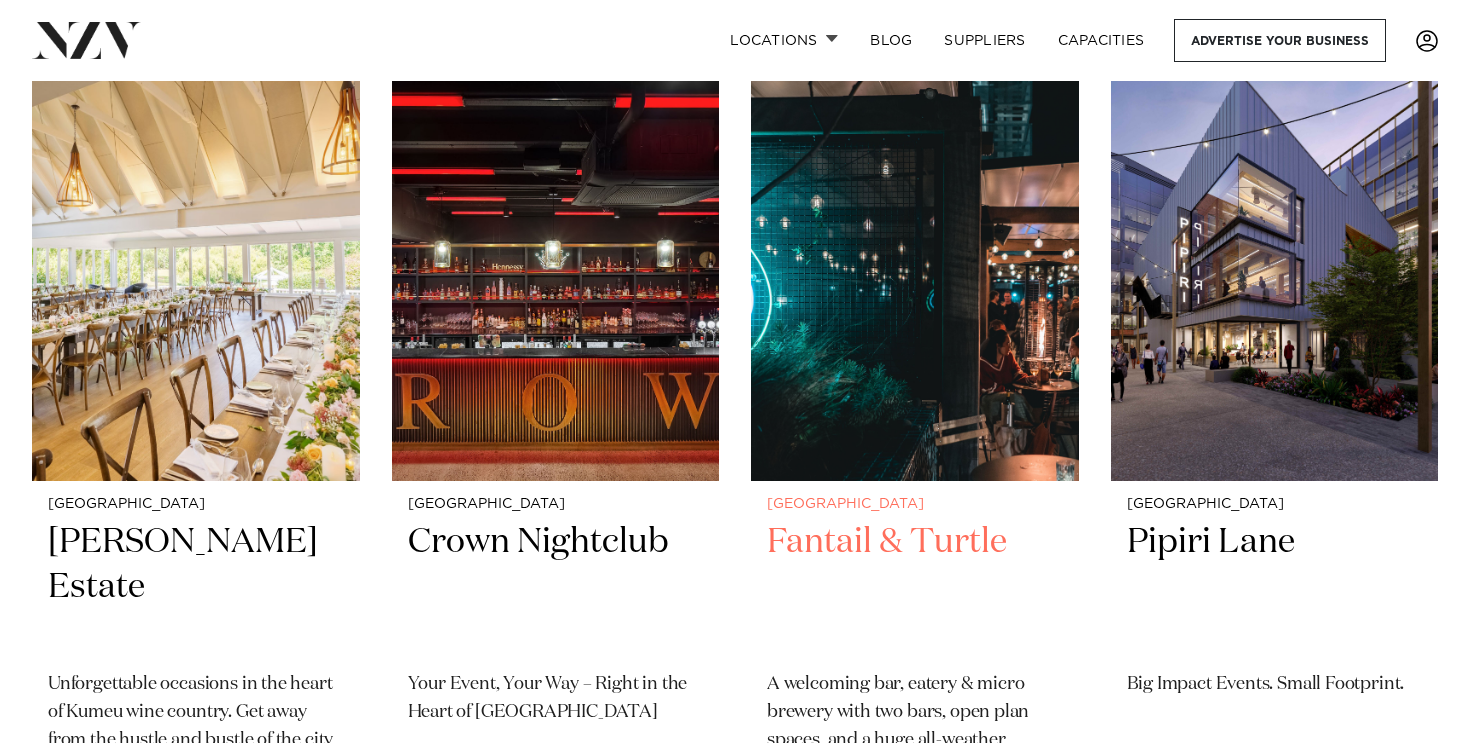 scroll, scrollTop: 3128, scrollLeft: 0, axis: vertical 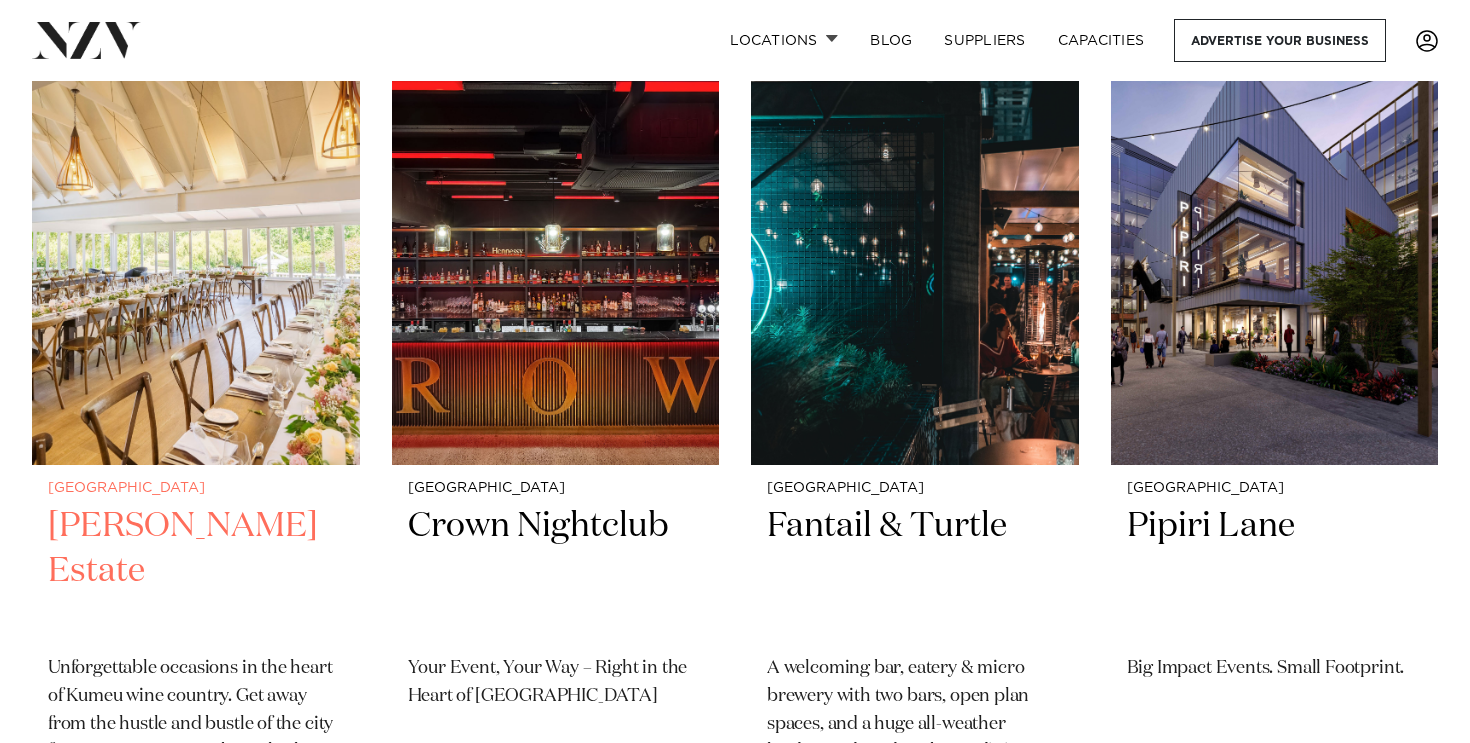 click on "[PERSON_NAME] Estate" at bounding box center [196, 571] 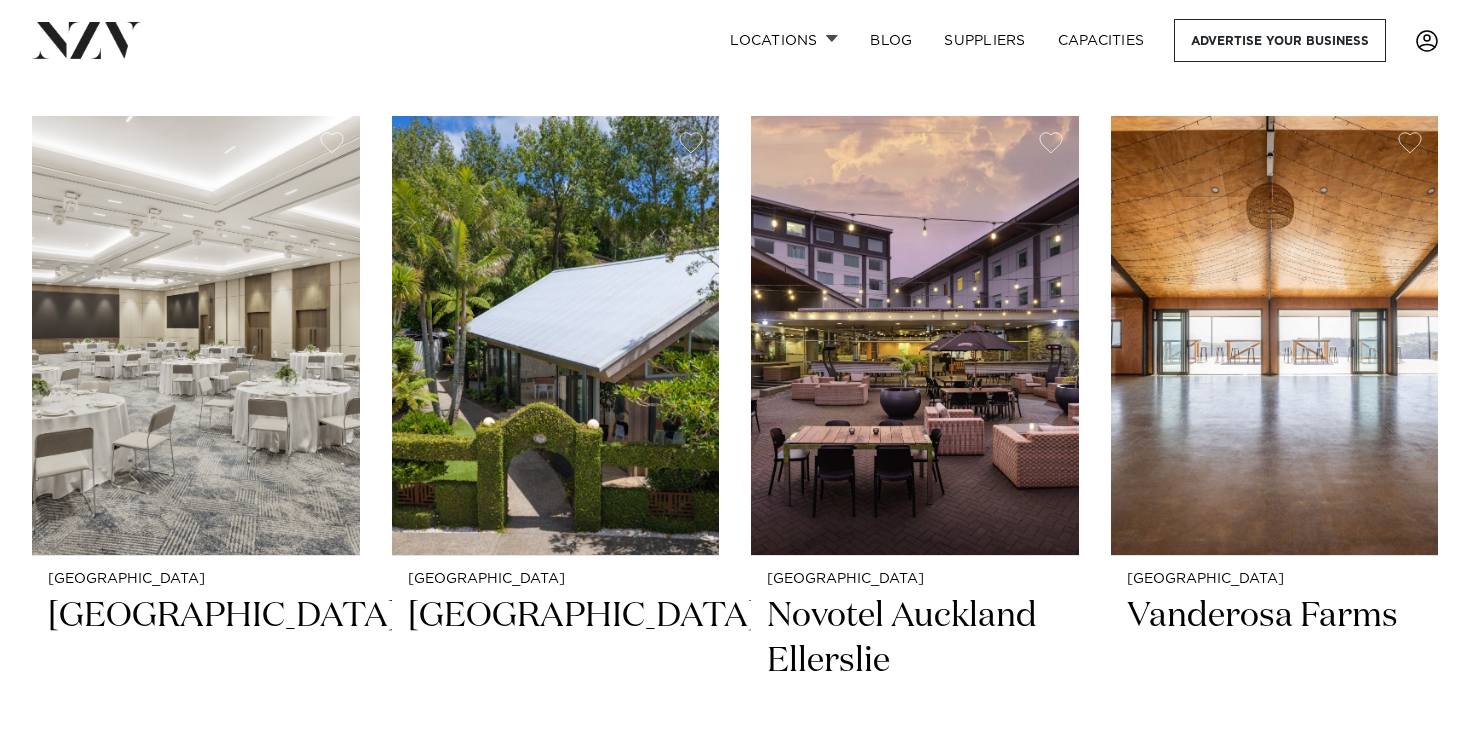 scroll, scrollTop: 4780, scrollLeft: 0, axis: vertical 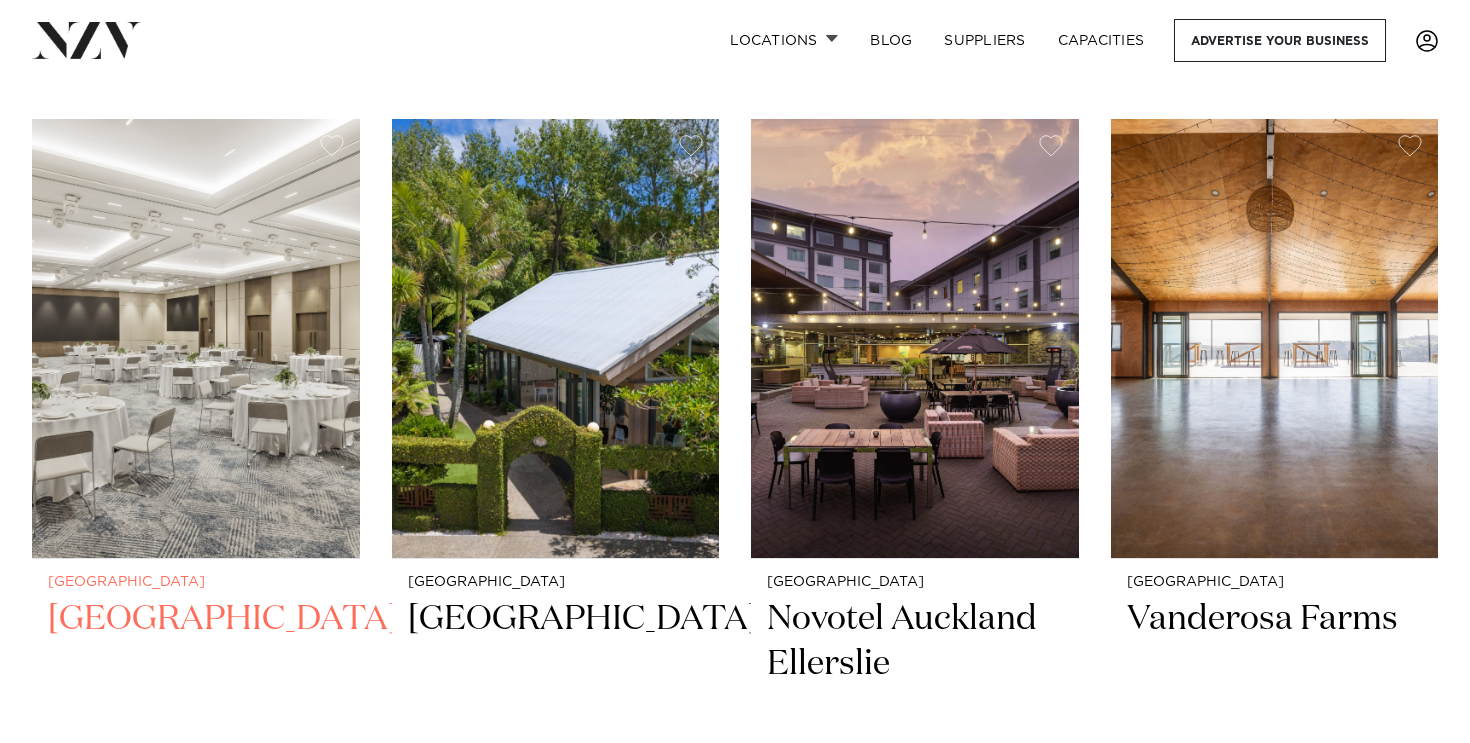 click on "[GEOGRAPHIC_DATA]" at bounding box center (196, 664) 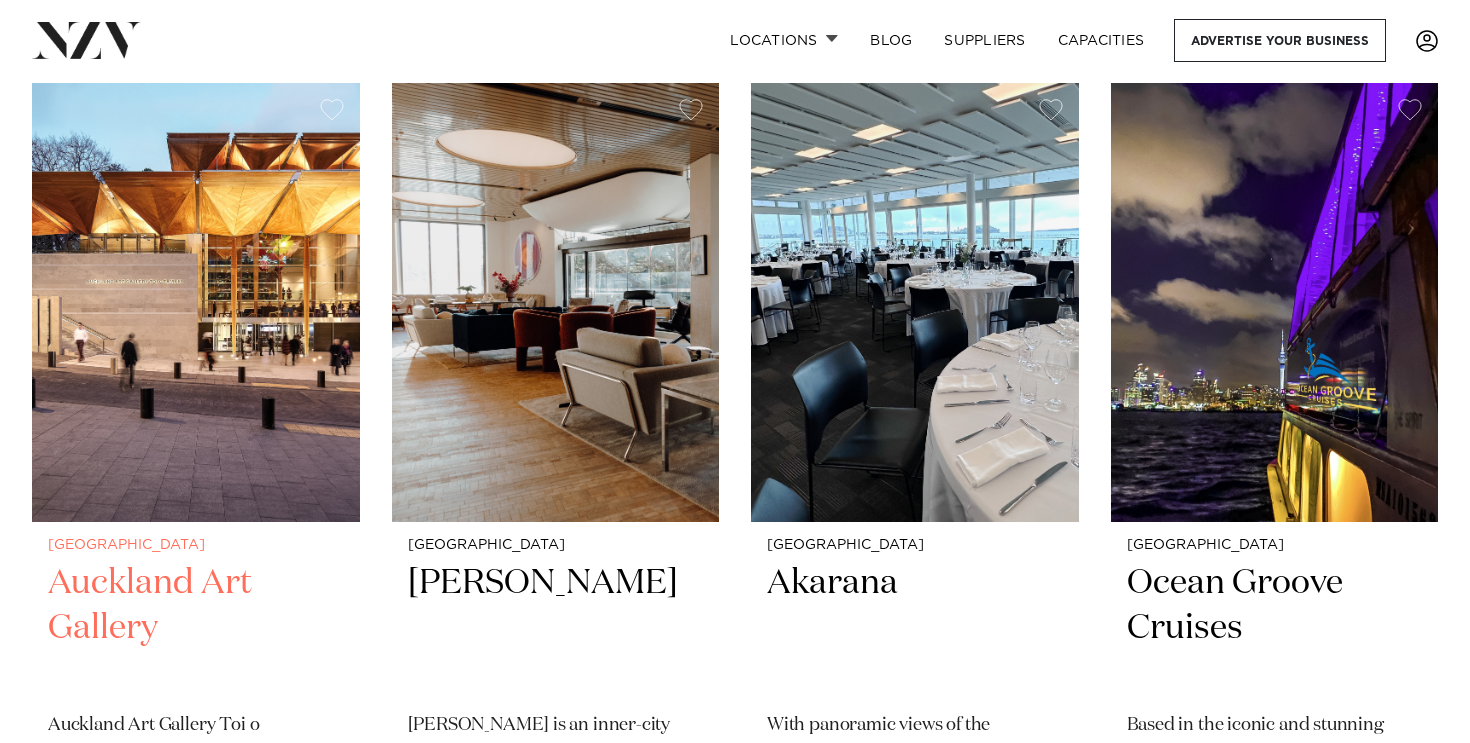 scroll, scrollTop: 7477, scrollLeft: 0, axis: vertical 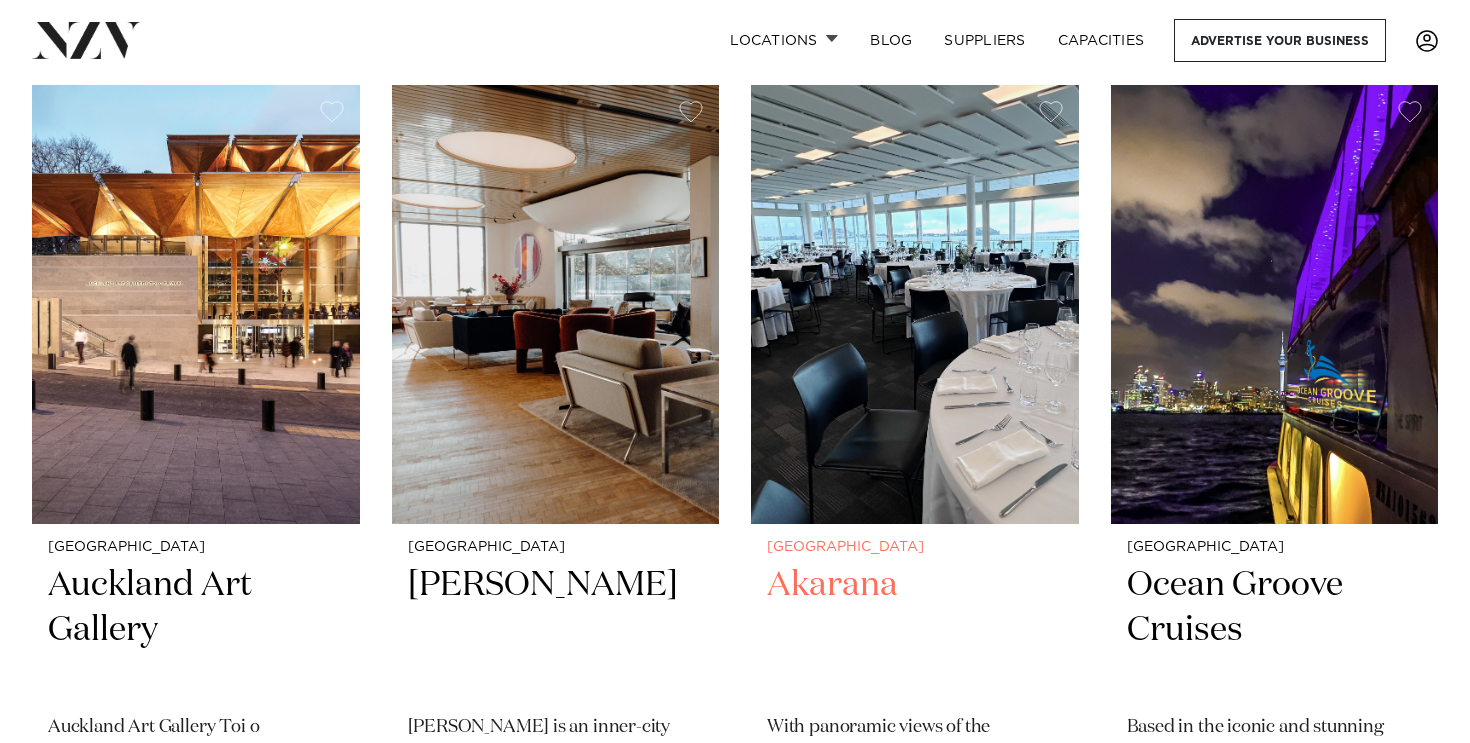 click on "Akarana" at bounding box center [915, 630] 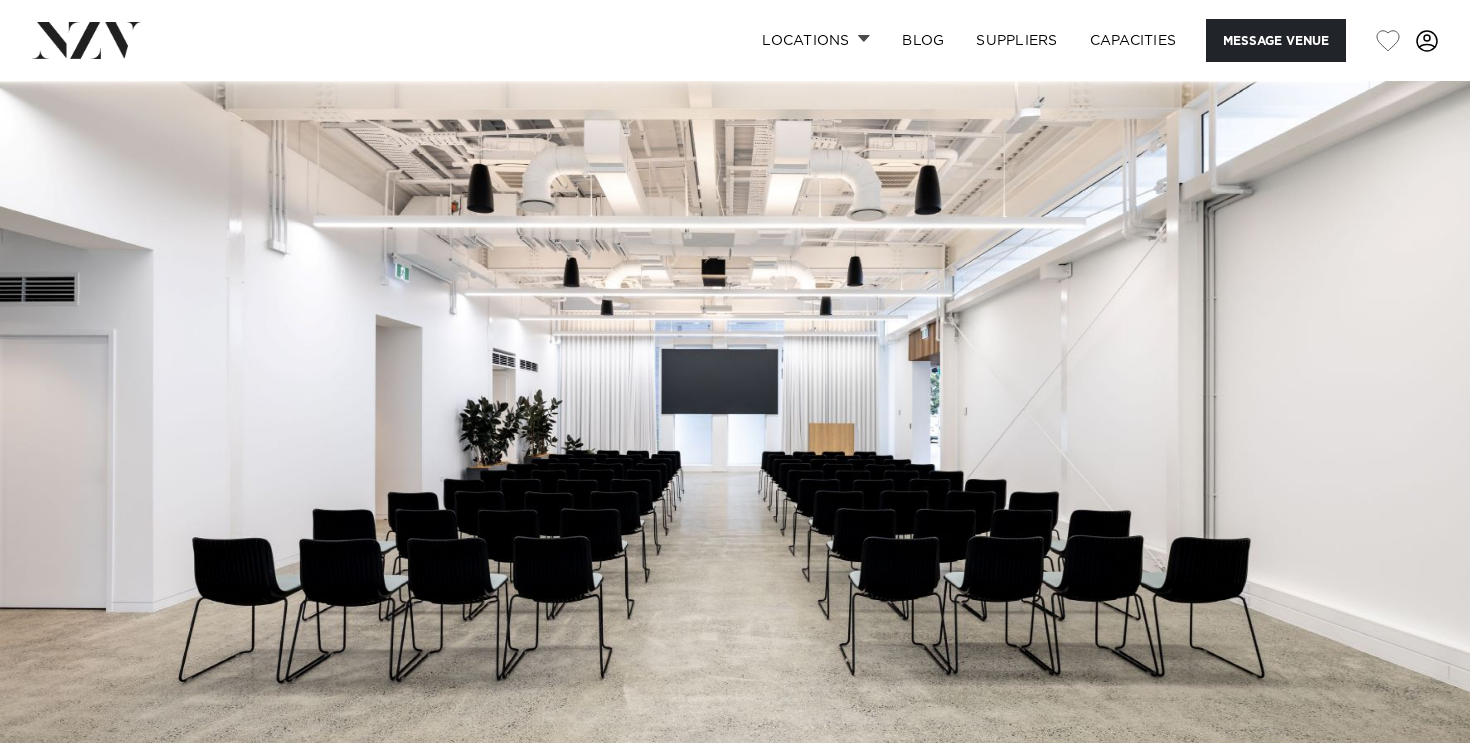 scroll, scrollTop: 0, scrollLeft: 0, axis: both 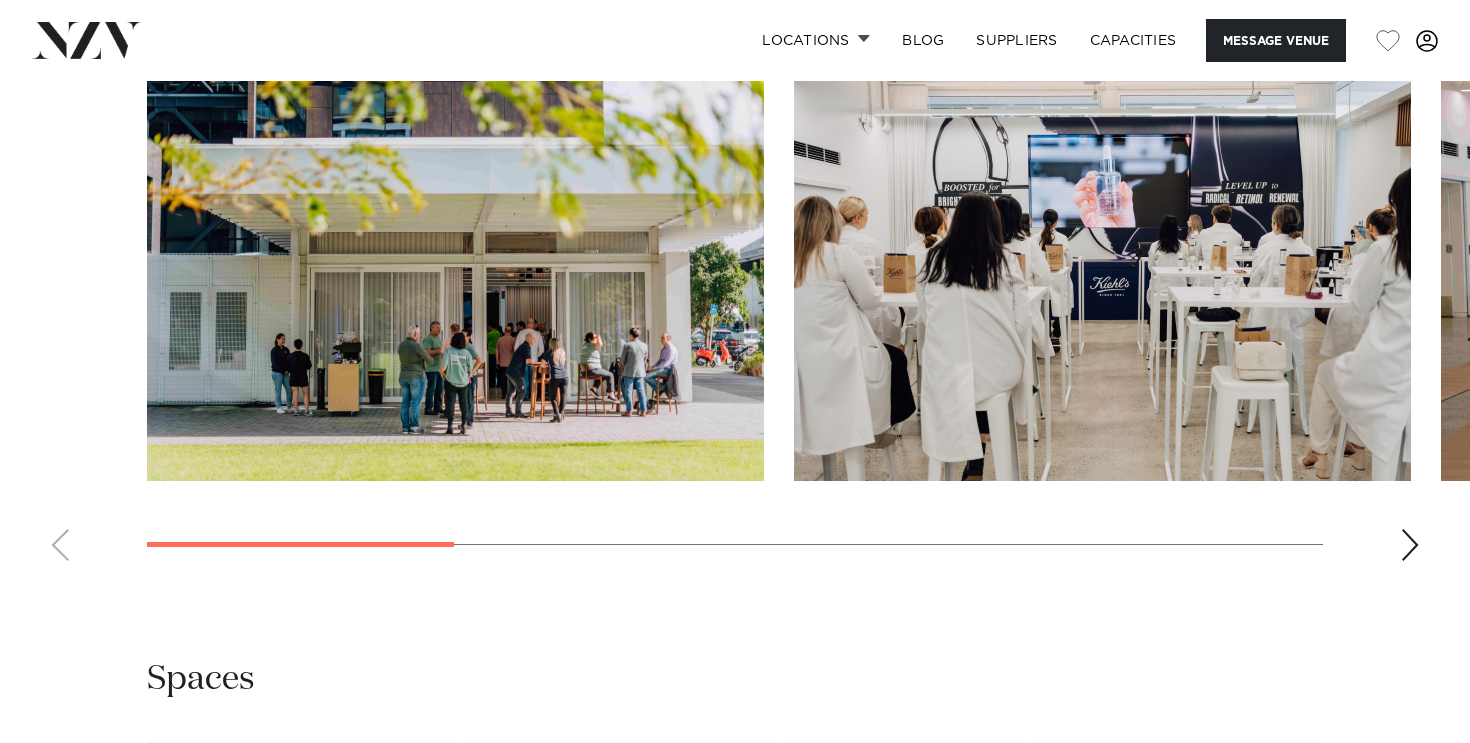 click at bounding box center (1410, 545) 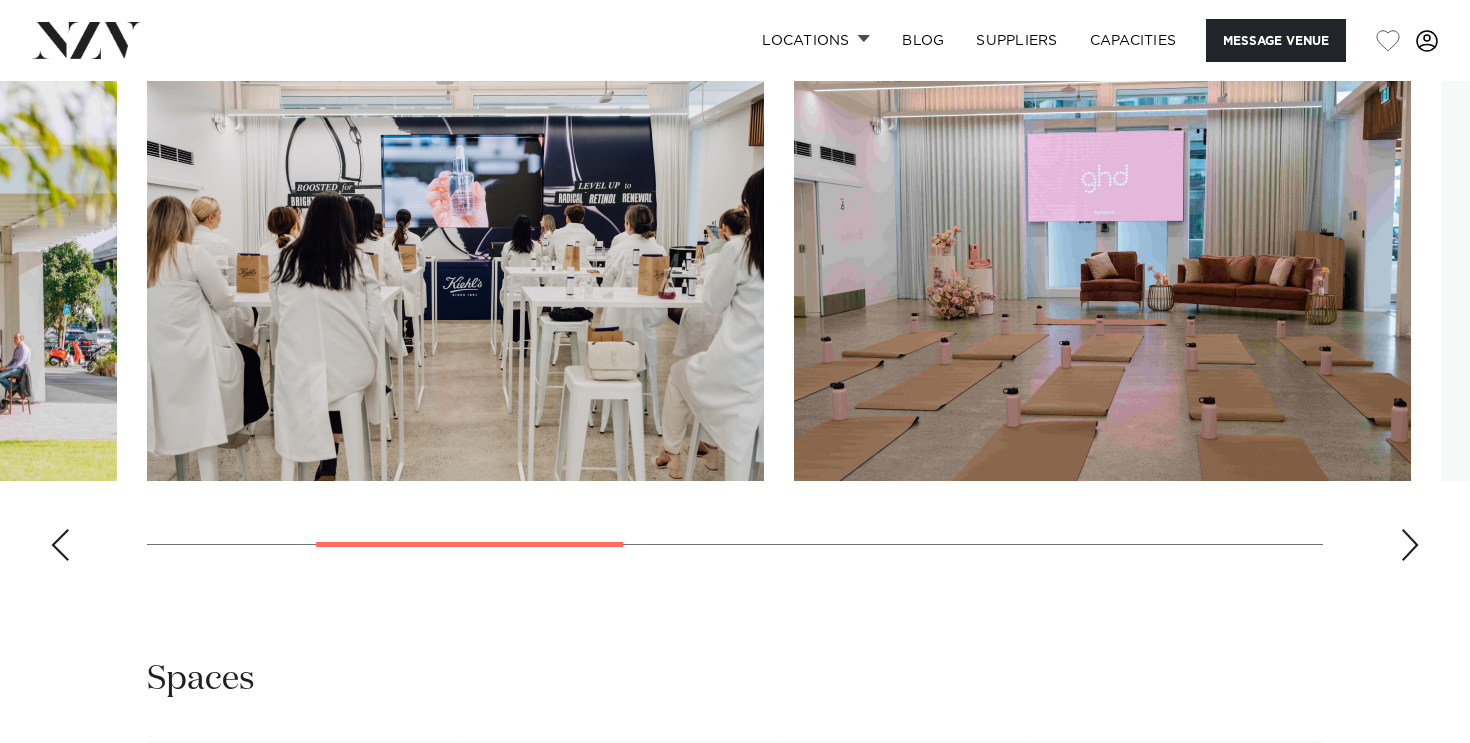 click at bounding box center (1410, 545) 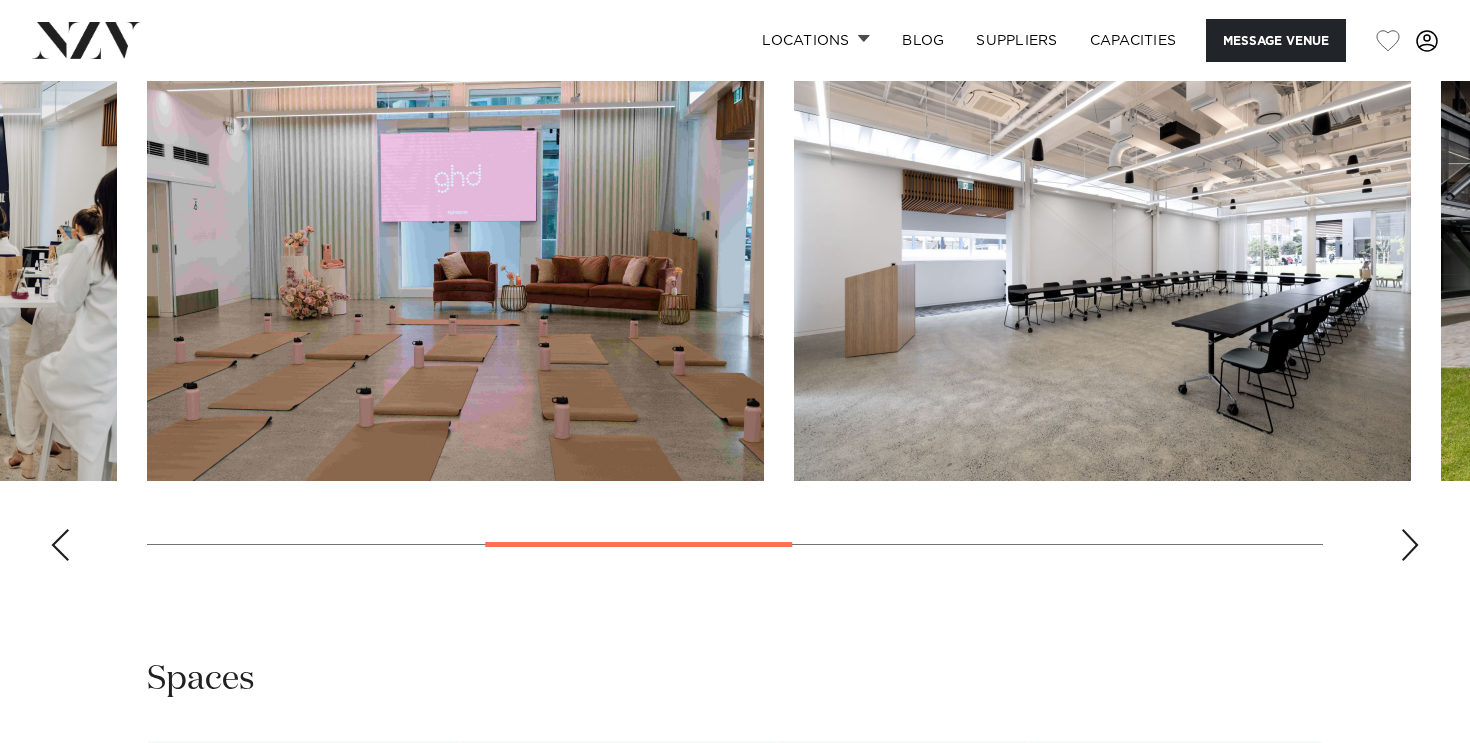 click at bounding box center [1410, 545] 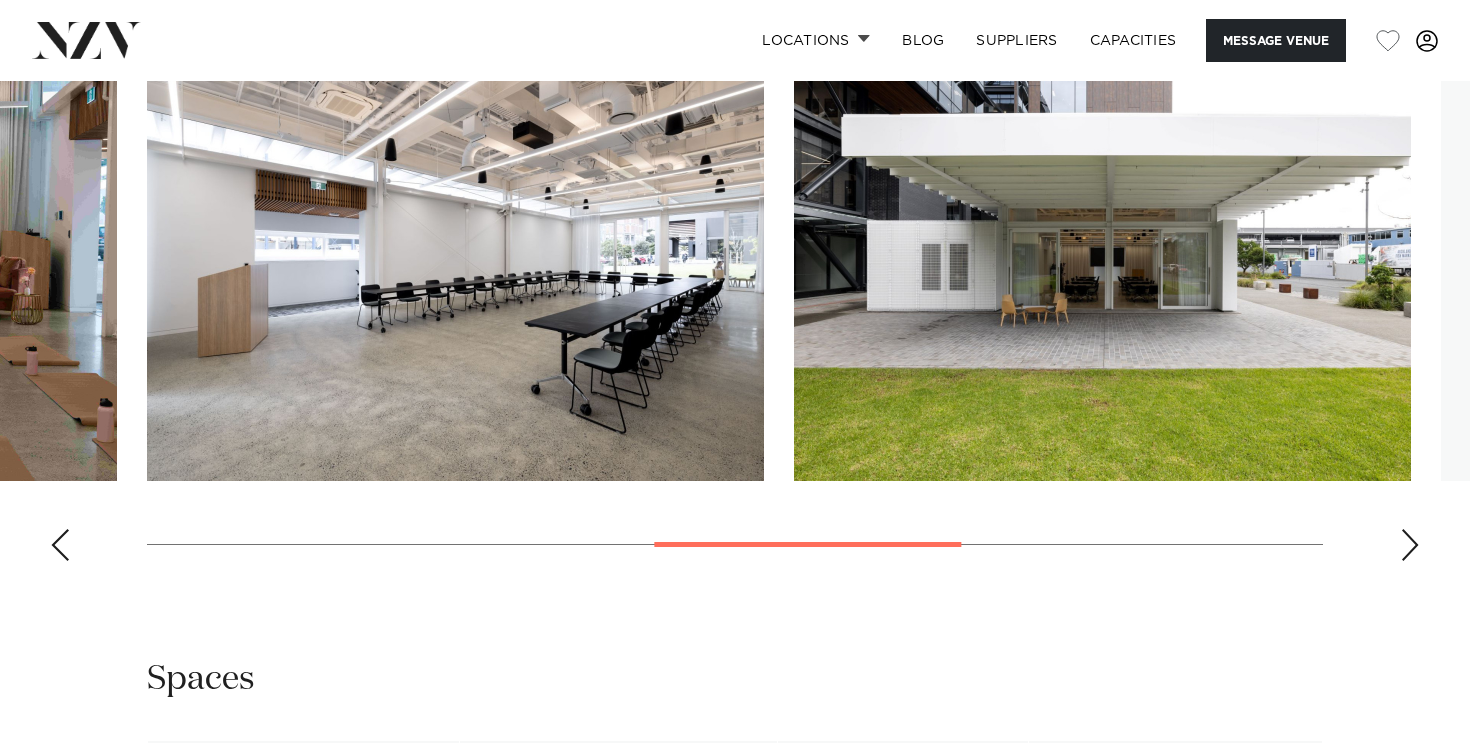 click at bounding box center (1410, 545) 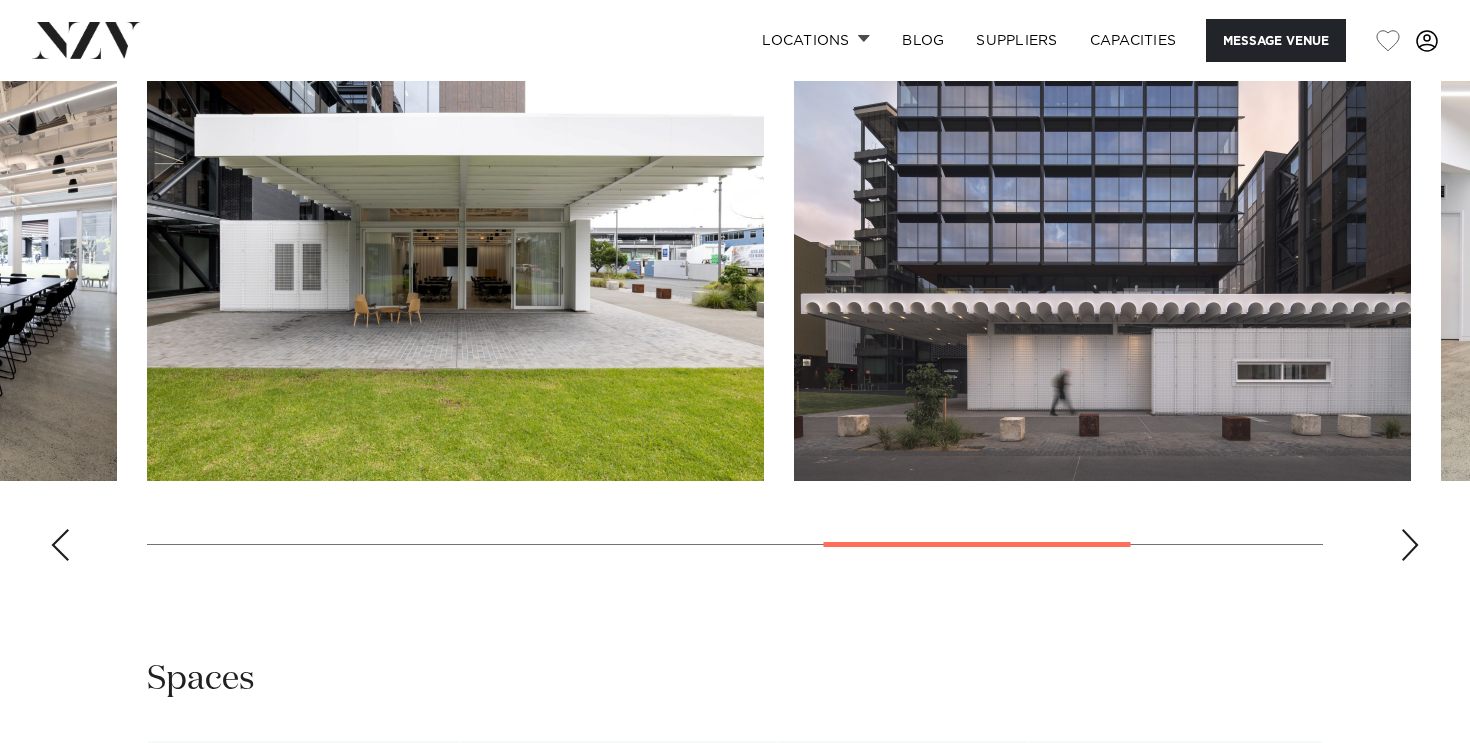 click at bounding box center (1410, 545) 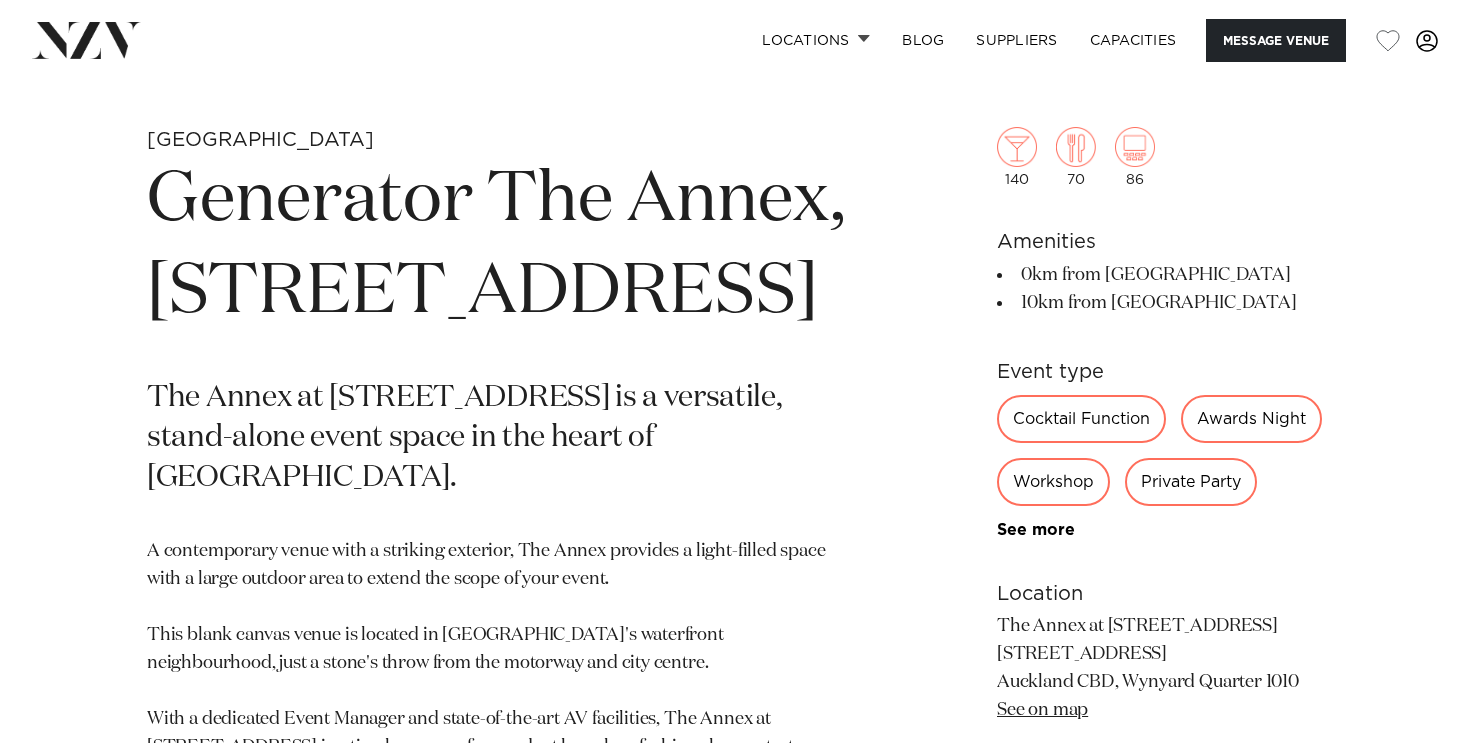 scroll, scrollTop: 724, scrollLeft: 0, axis: vertical 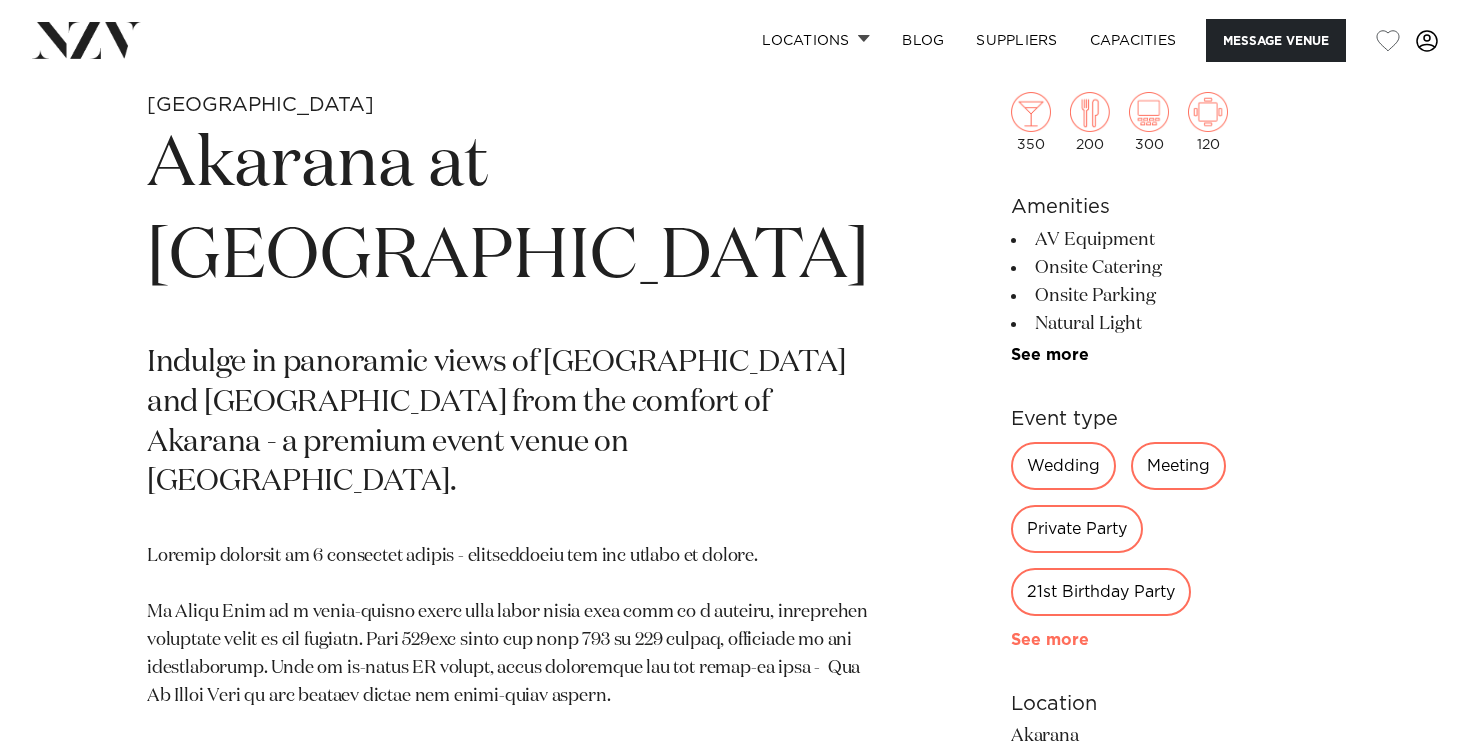 click on "See more" at bounding box center (1089, 640) 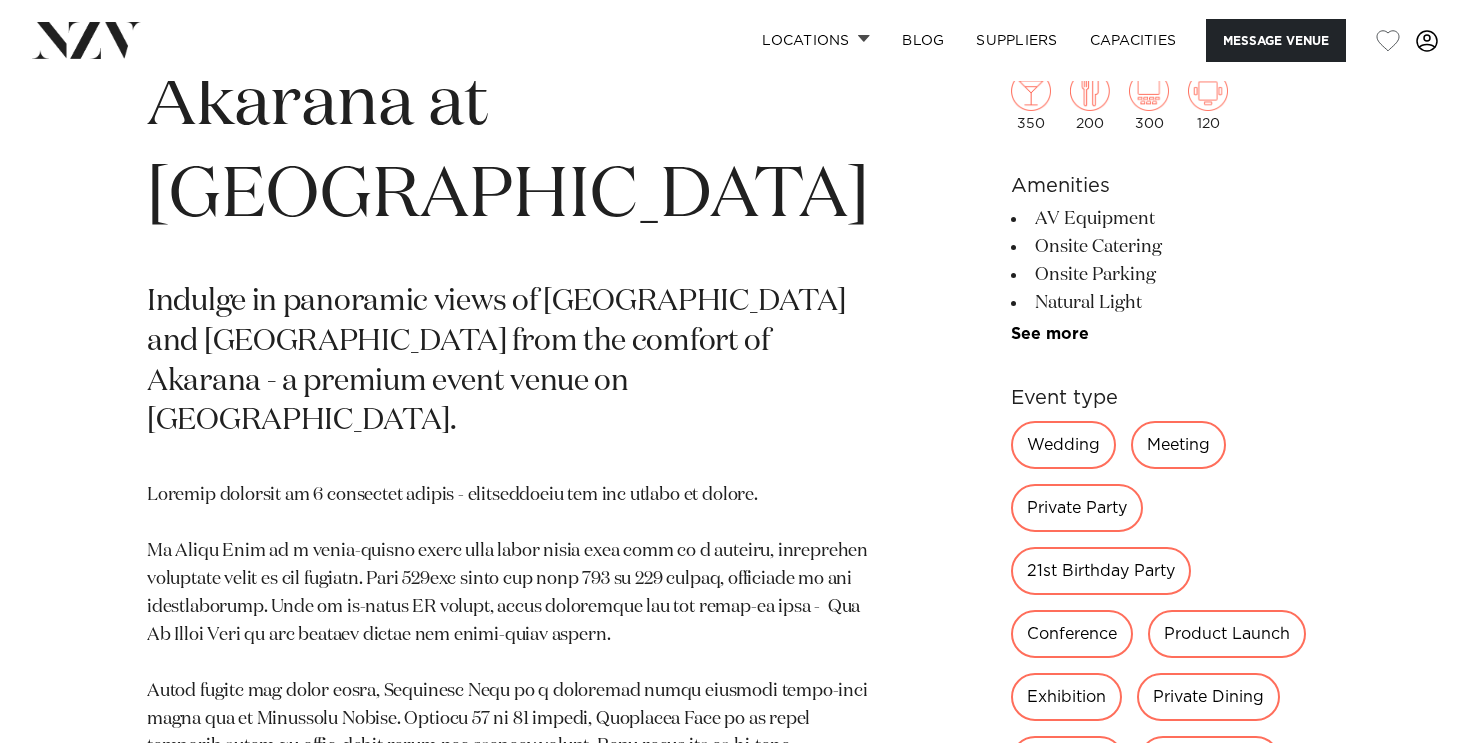 scroll, scrollTop: 790, scrollLeft: 0, axis: vertical 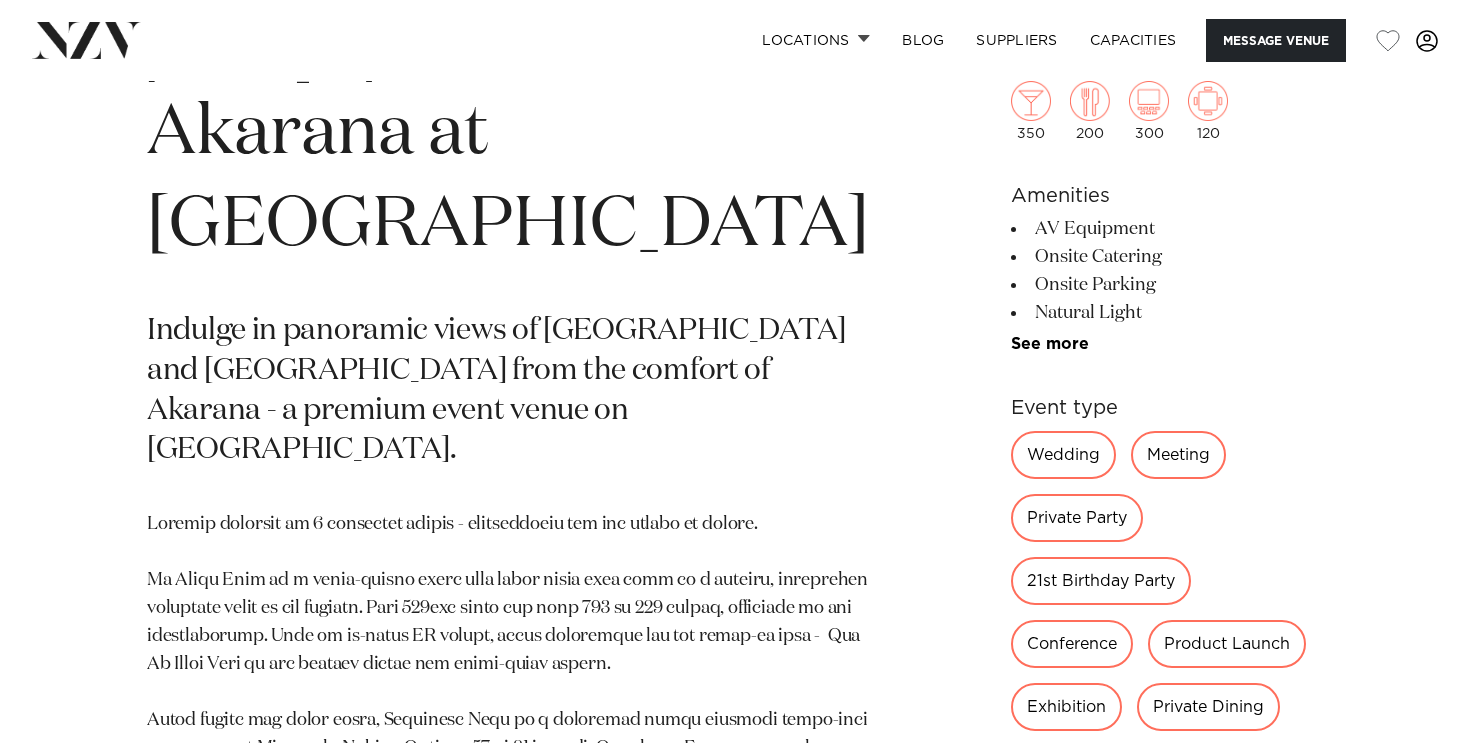 click on "See more" at bounding box center [1167, 344] 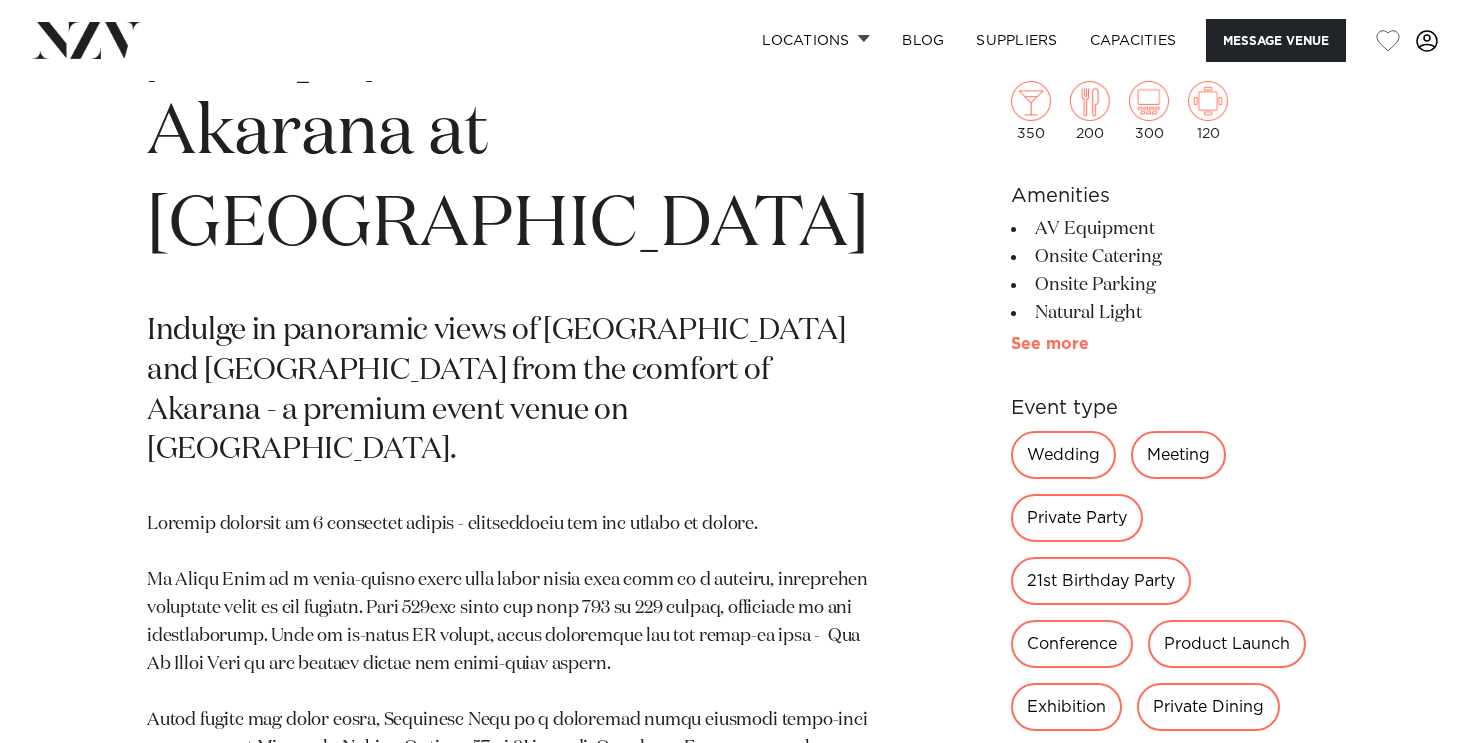 click on "See more" at bounding box center [1089, 344] 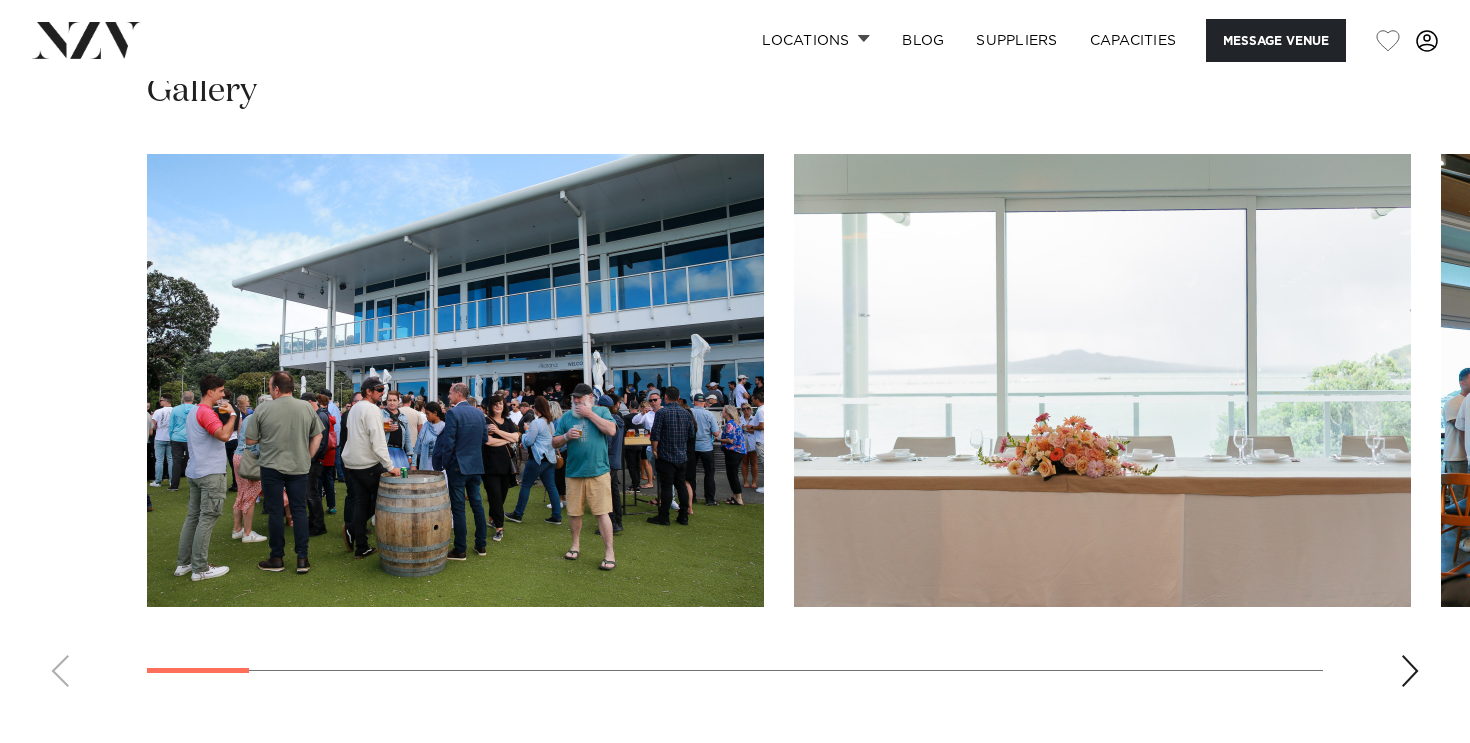 scroll, scrollTop: 2572, scrollLeft: 0, axis: vertical 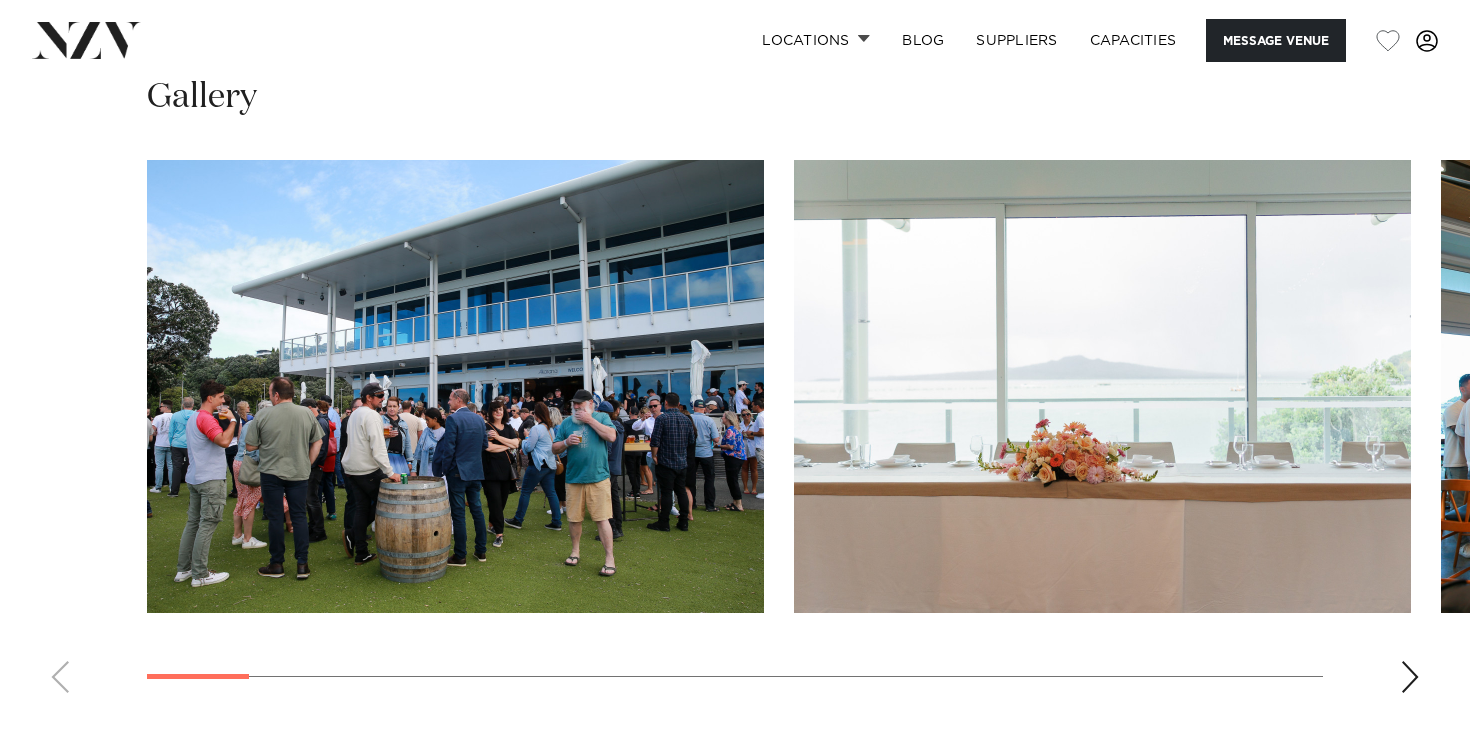 click at bounding box center (1410, 677) 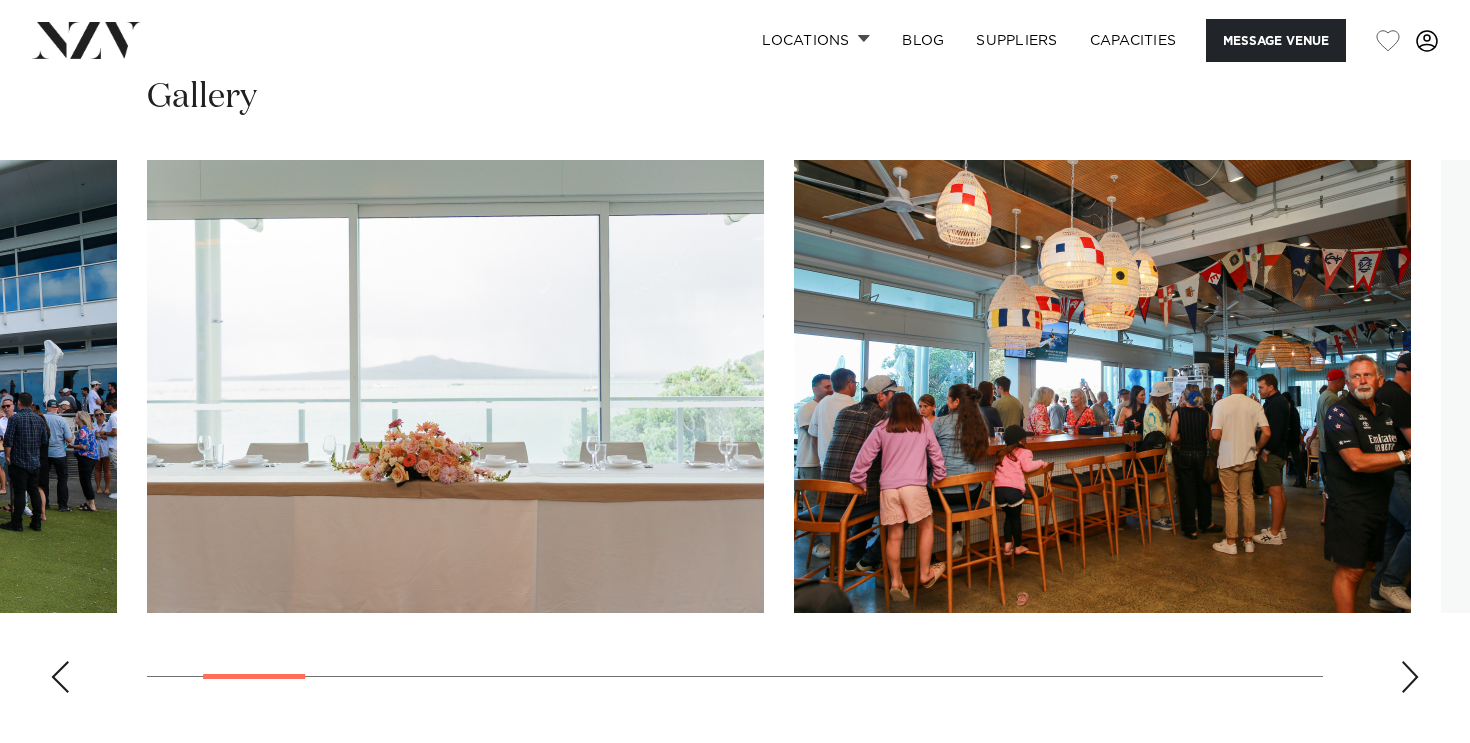 click at bounding box center (1410, 677) 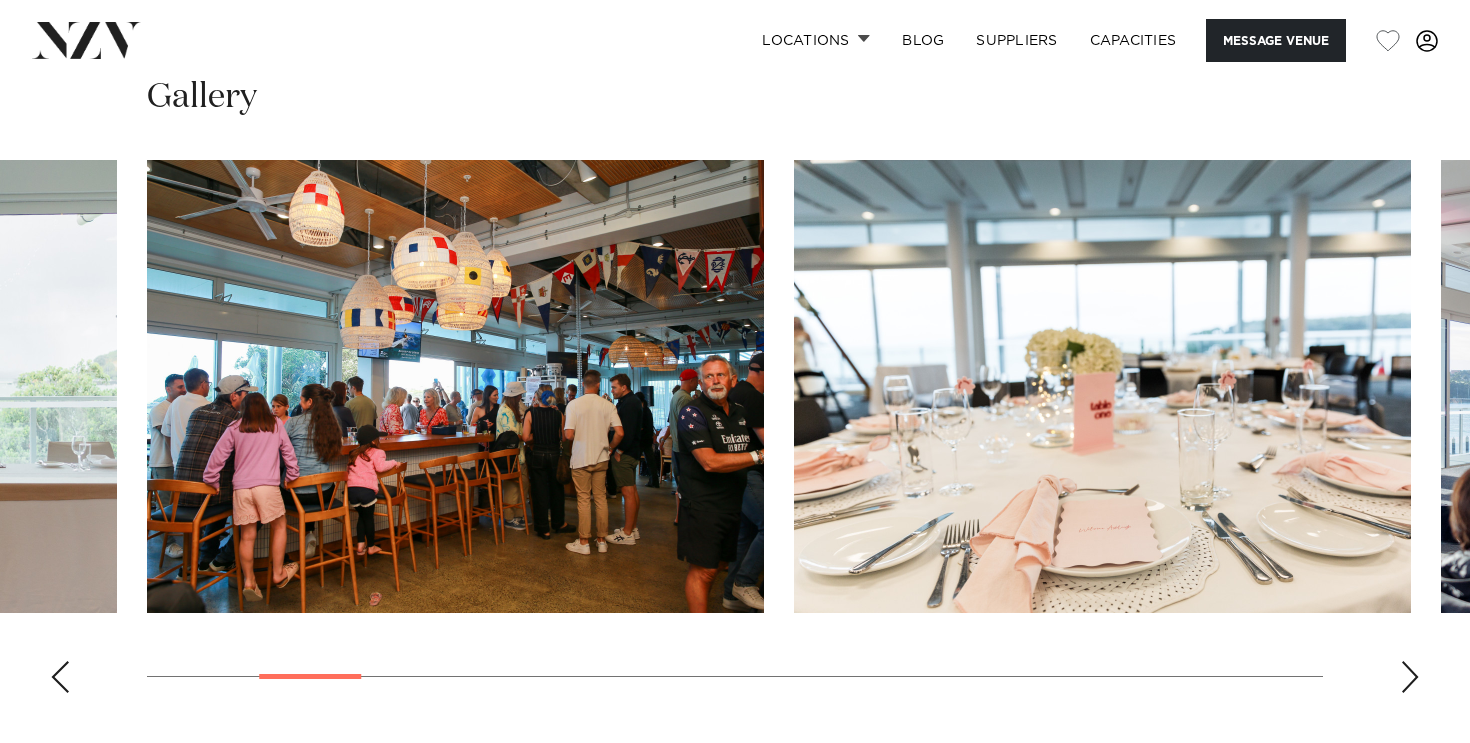click at bounding box center (1410, 677) 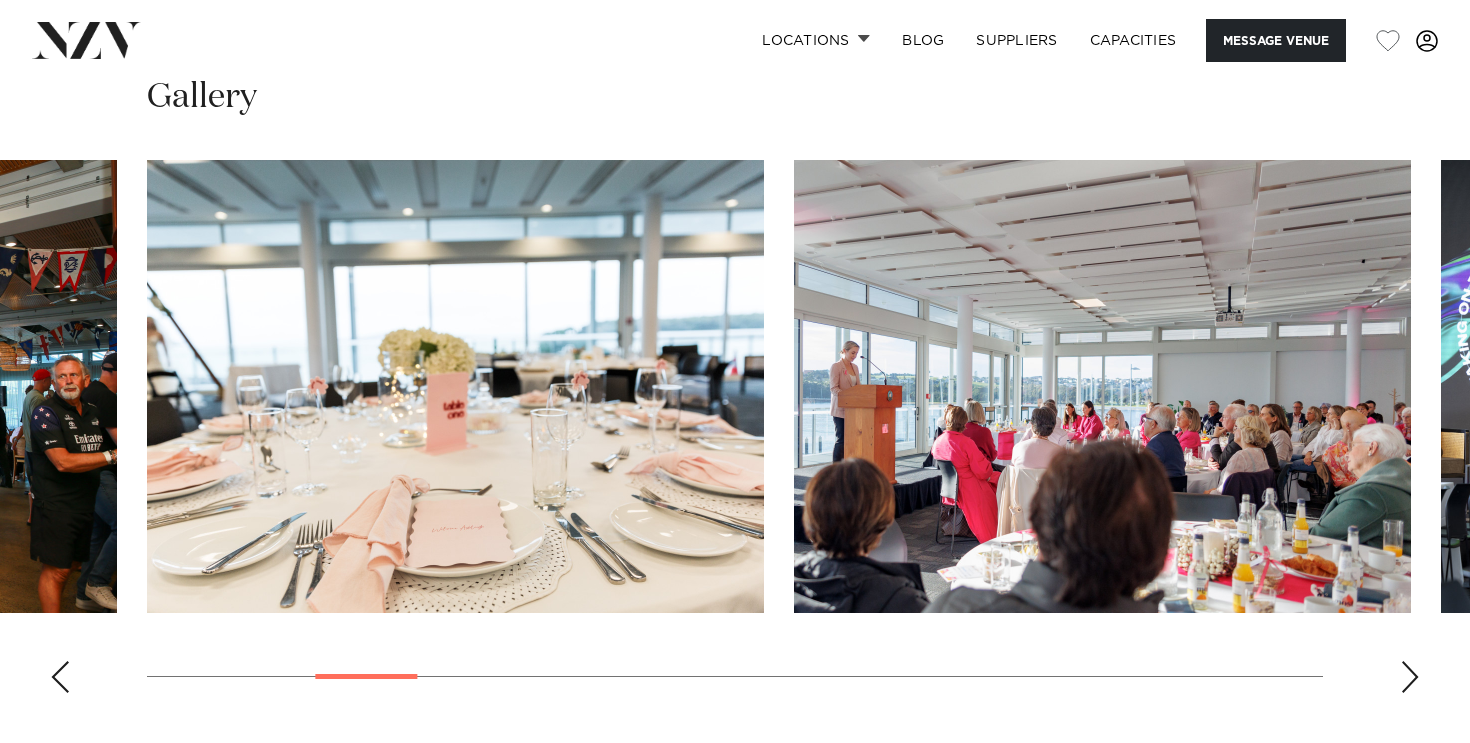 click at bounding box center (1410, 677) 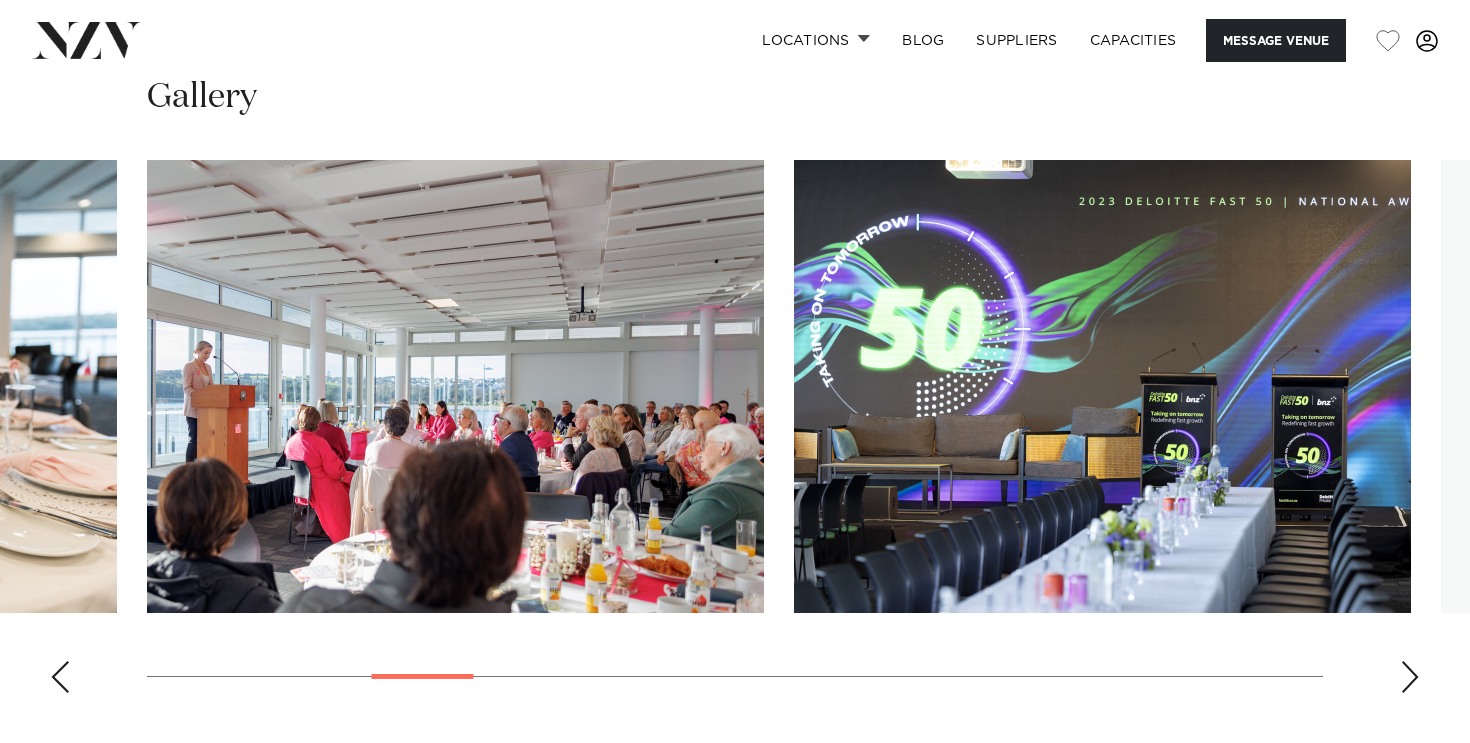 click at bounding box center [1410, 677] 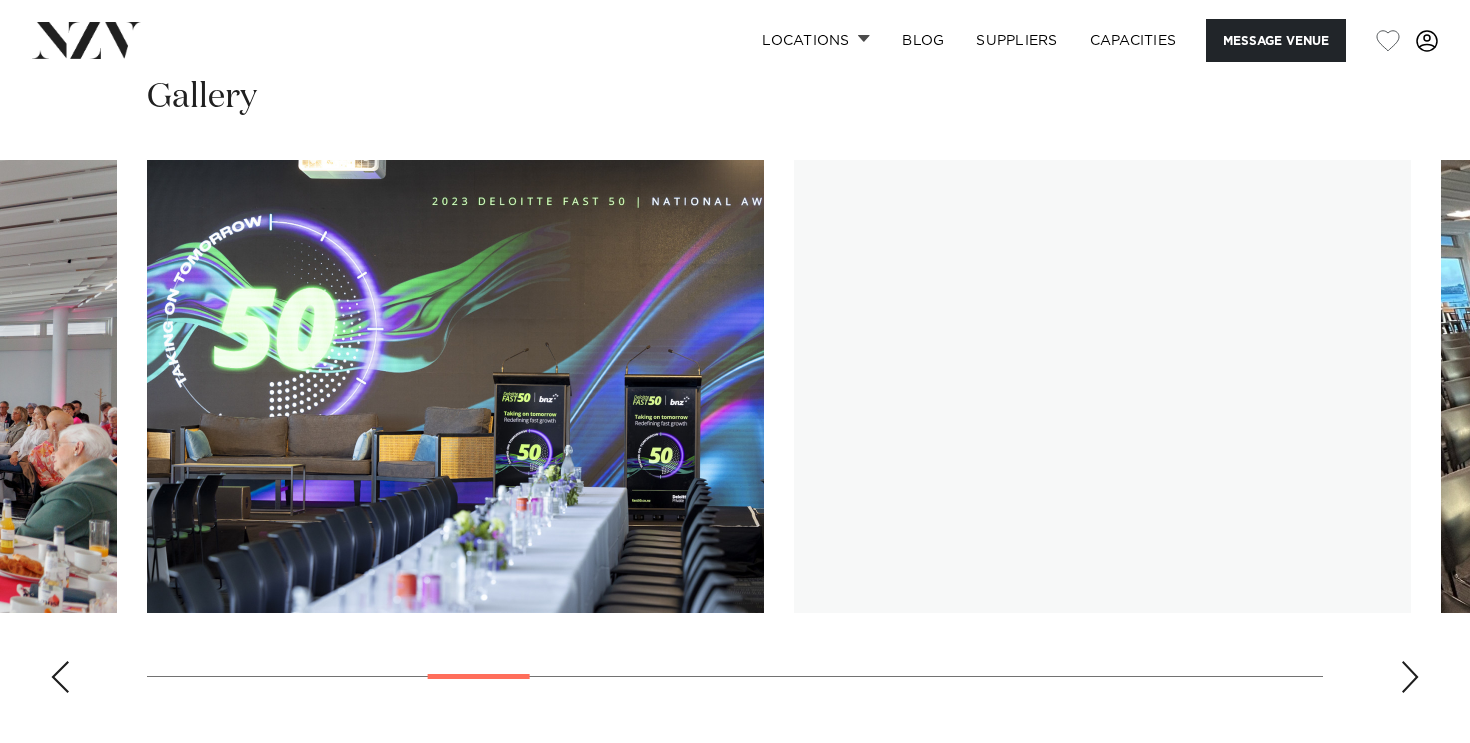 click at bounding box center [1410, 677] 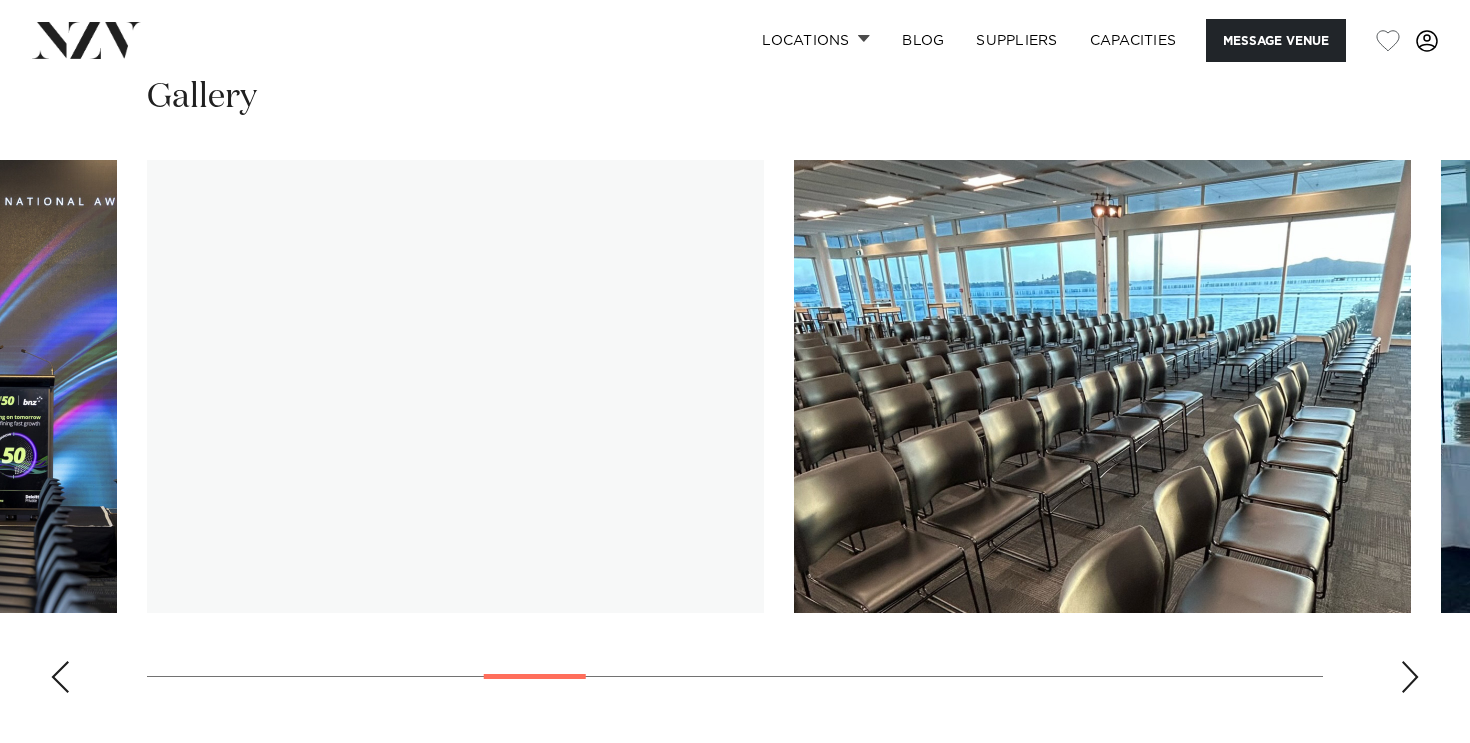 click at bounding box center (1410, 677) 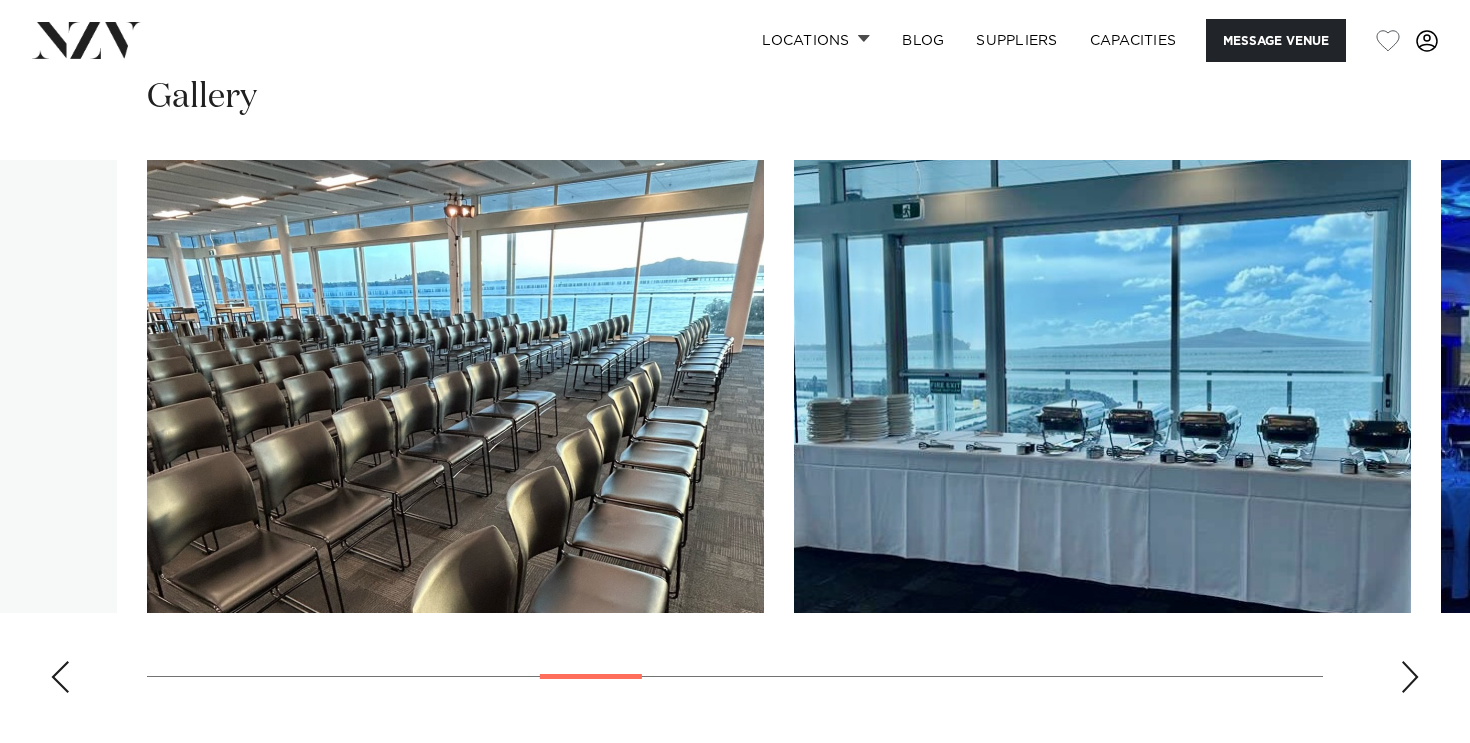 click at bounding box center [1410, 677] 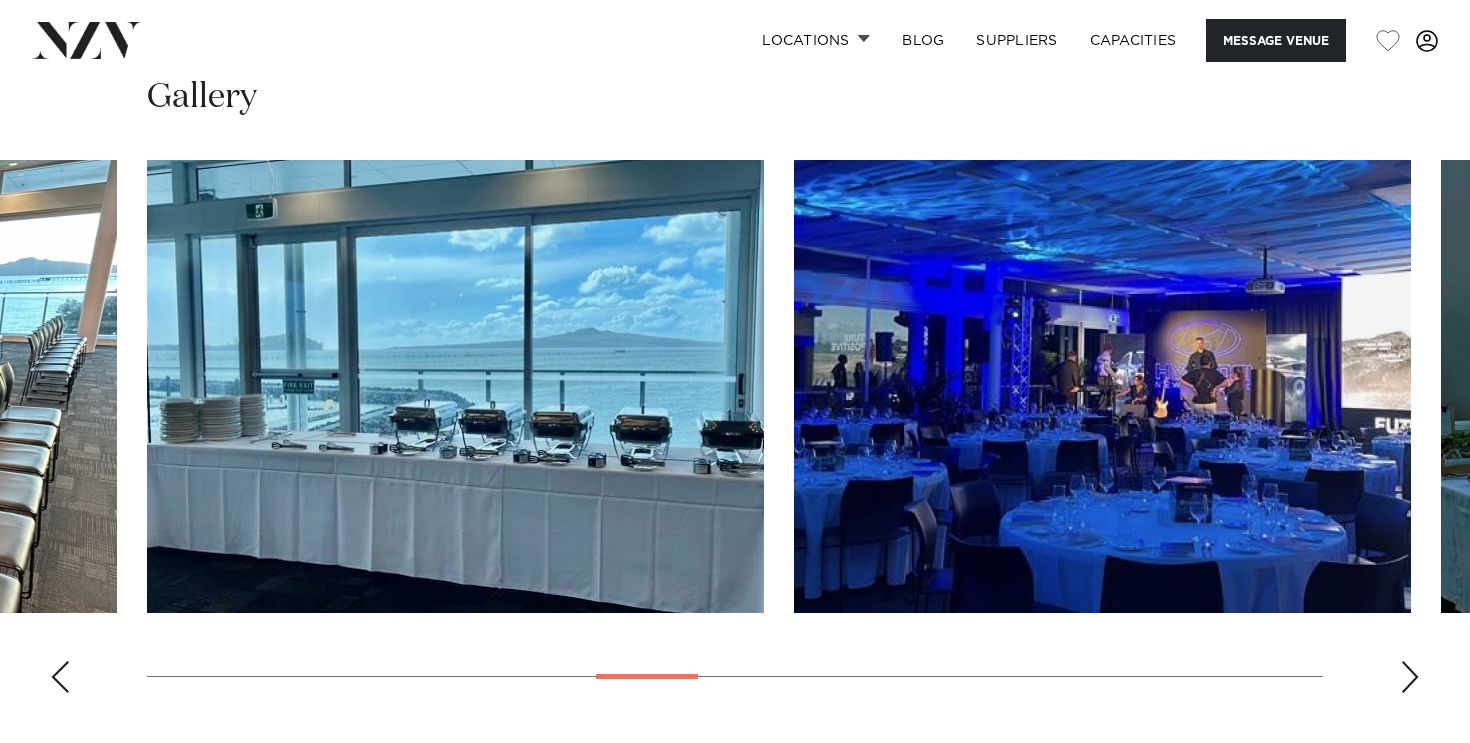 click at bounding box center [1410, 677] 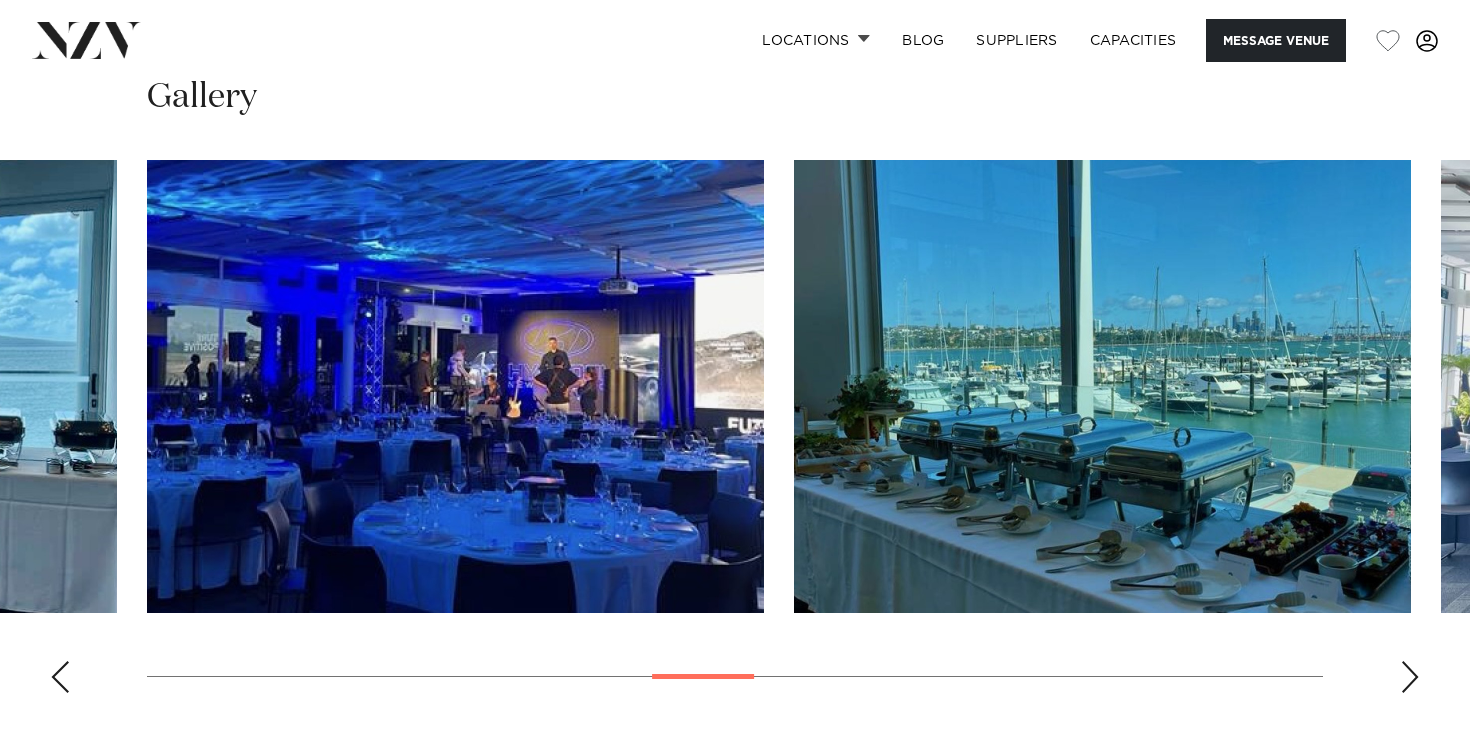 click at bounding box center (1410, 677) 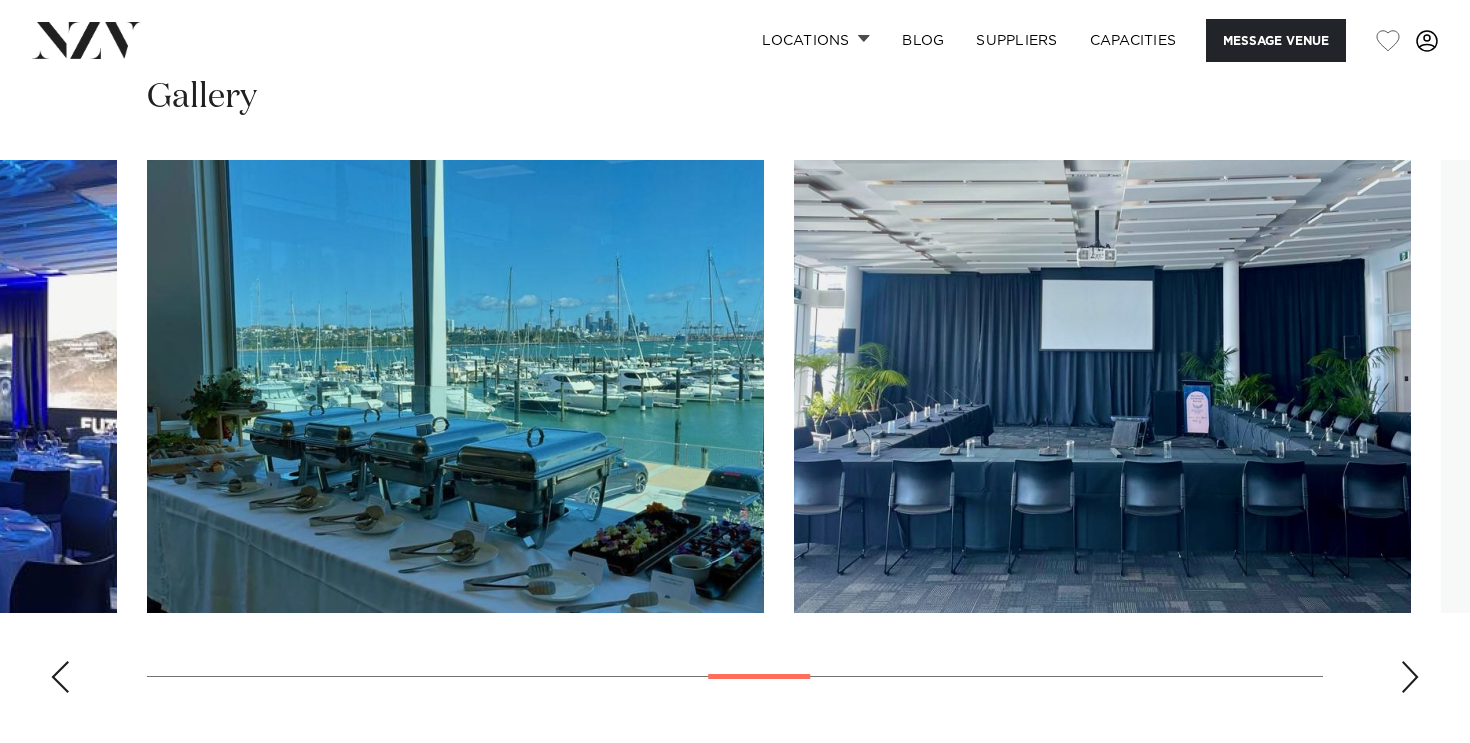 click at bounding box center [1410, 677] 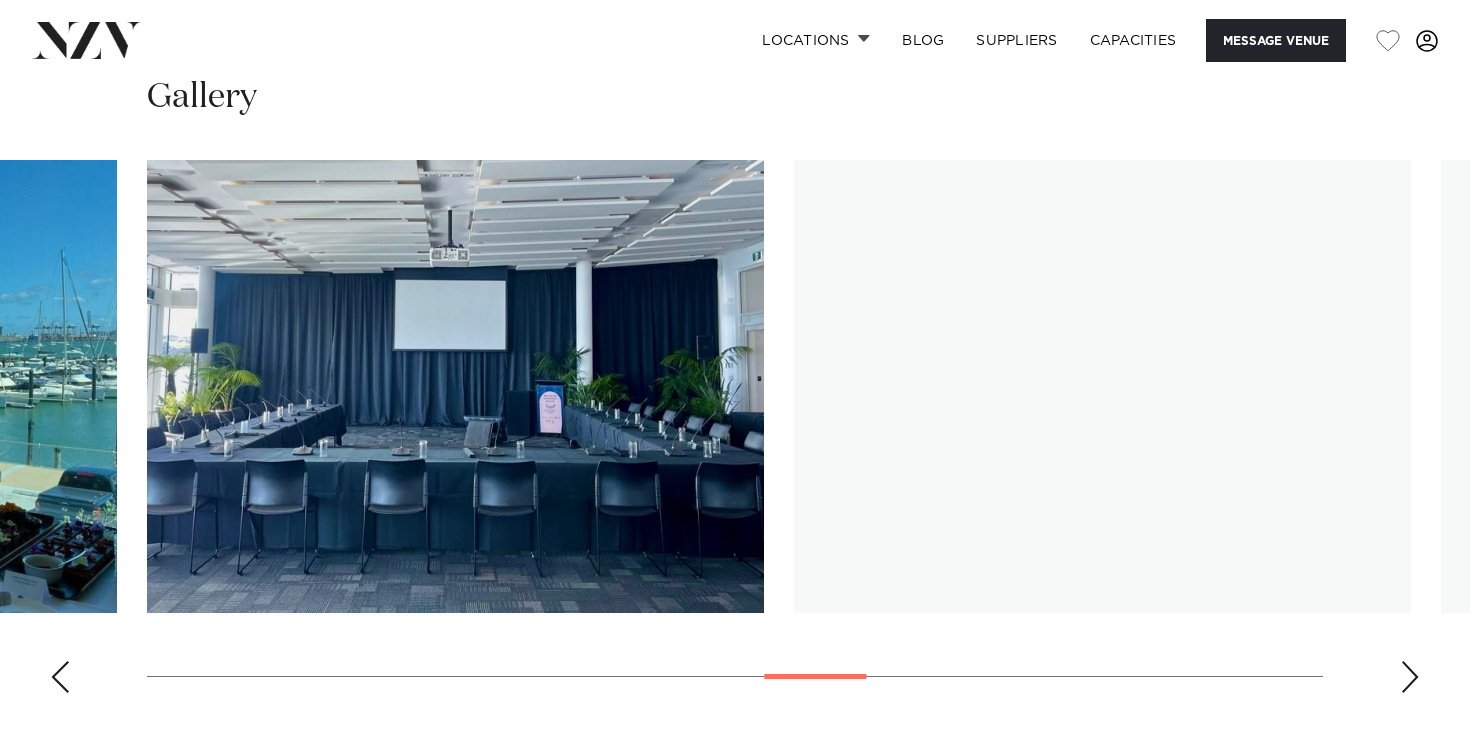 click at bounding box center [1410, 677] 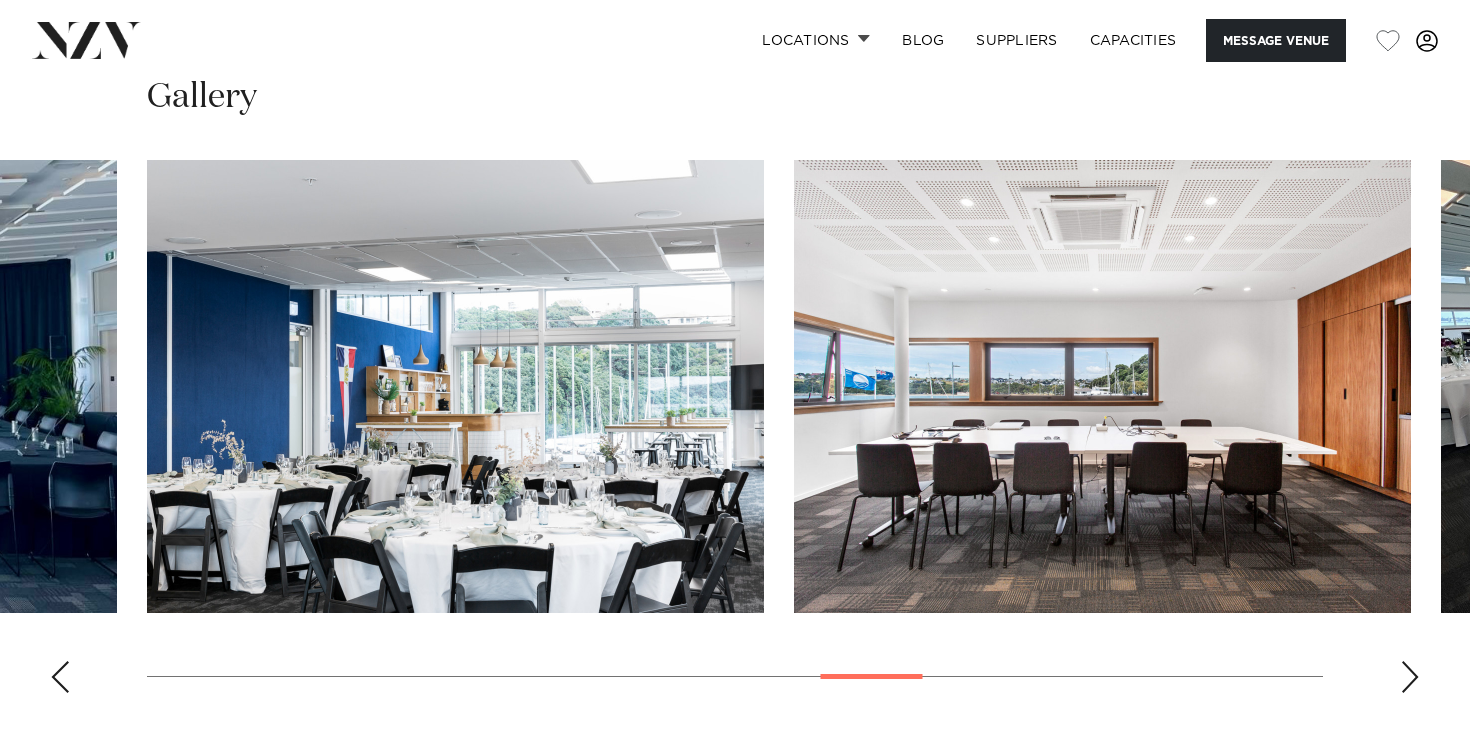 click at bounding box center (1410, 677) 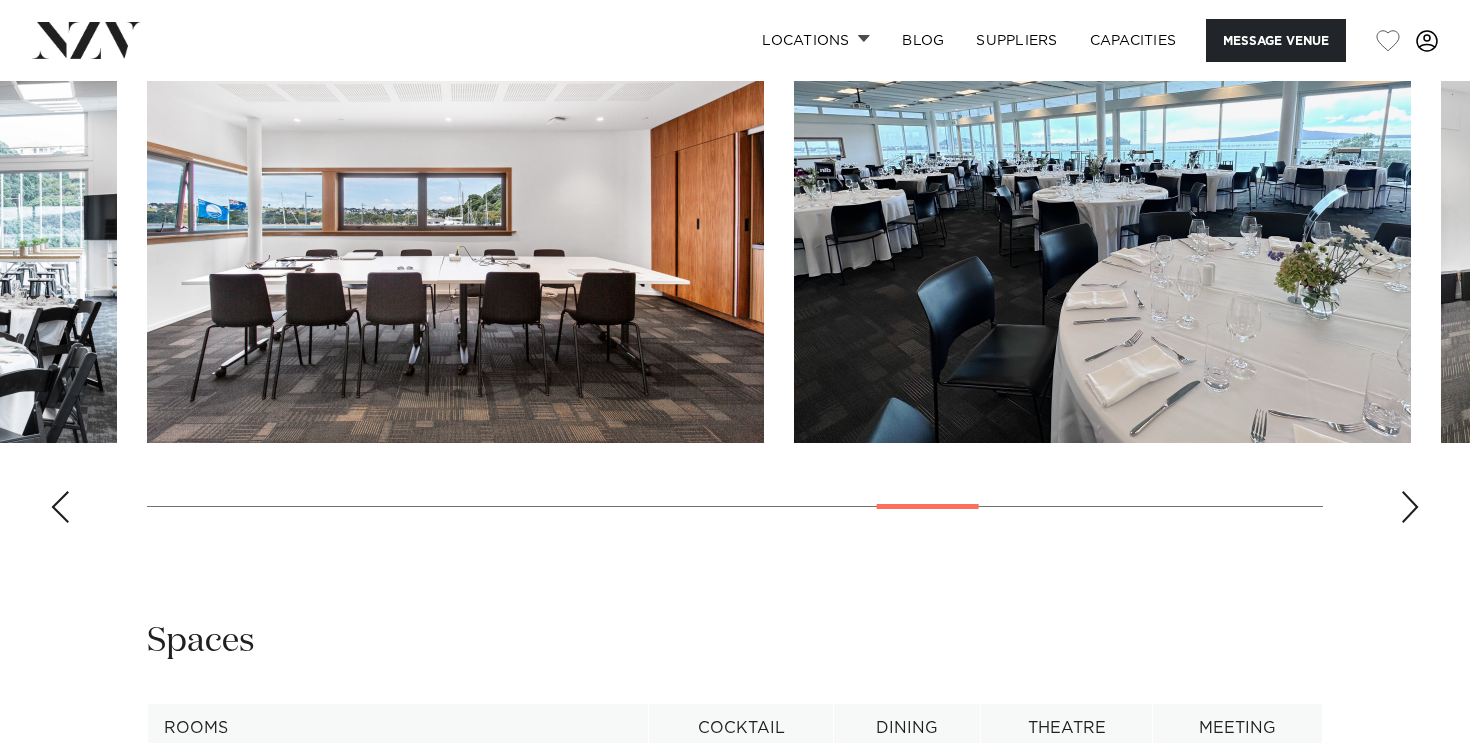 scroll, scrollTop: 2956, scrollLeft: 0, axis: vertical 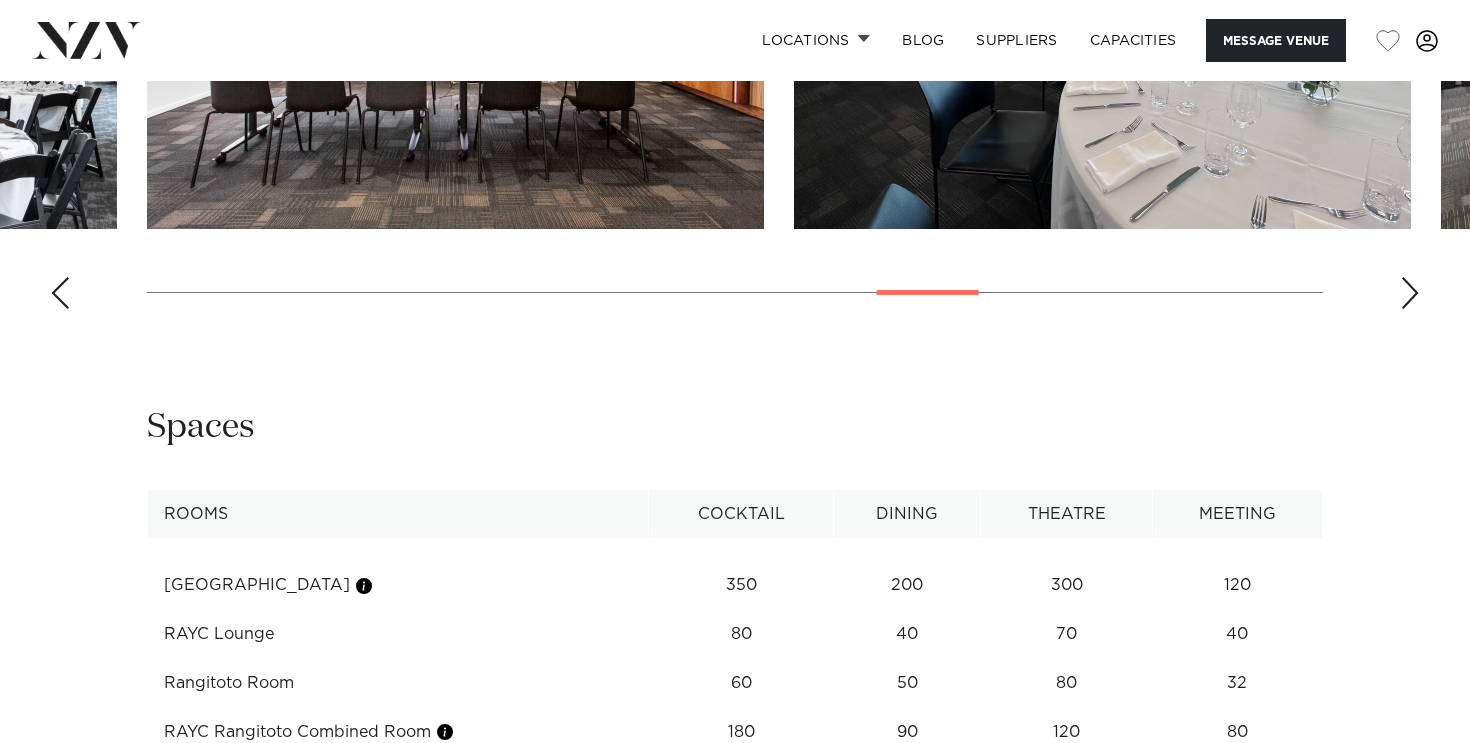 click at bounding box center [1410, 293] 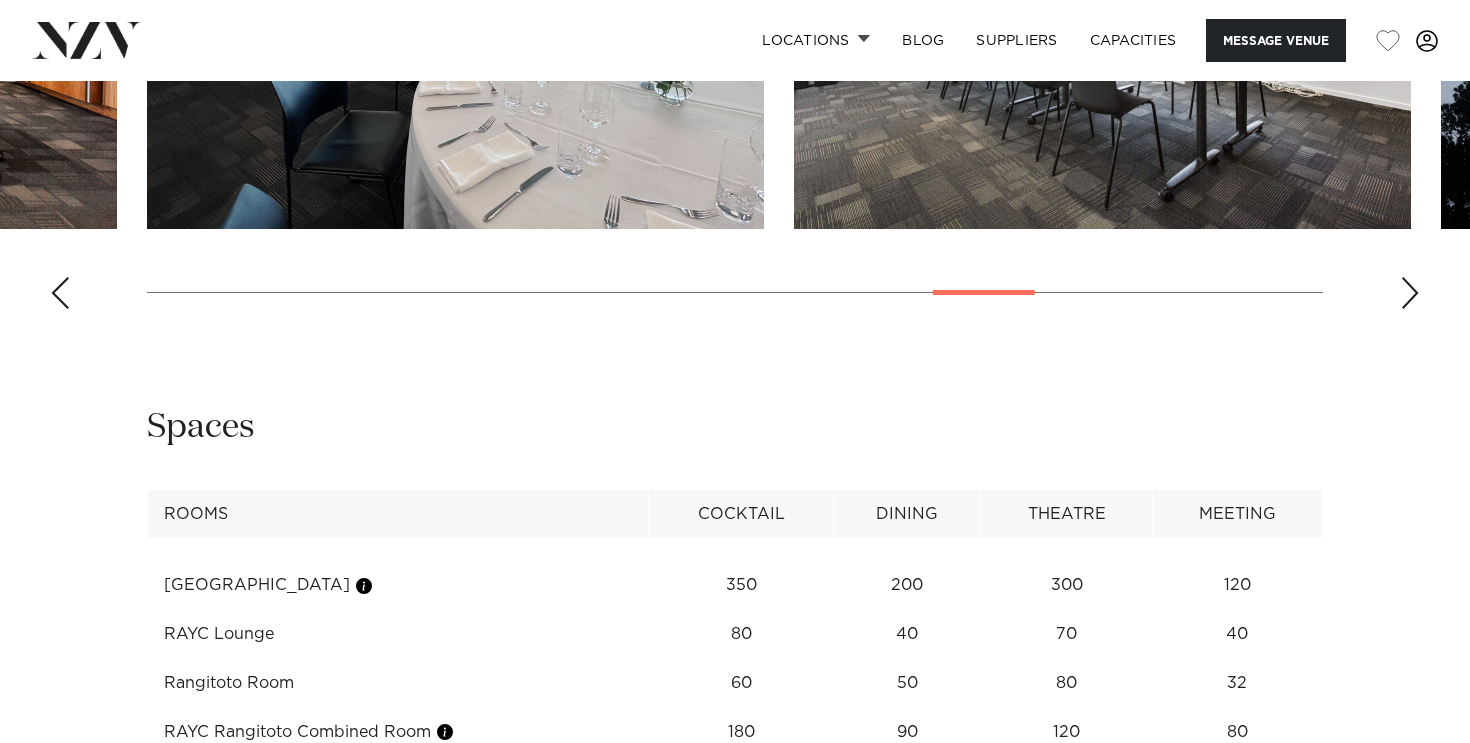 click at bounding box center (1410, 293) 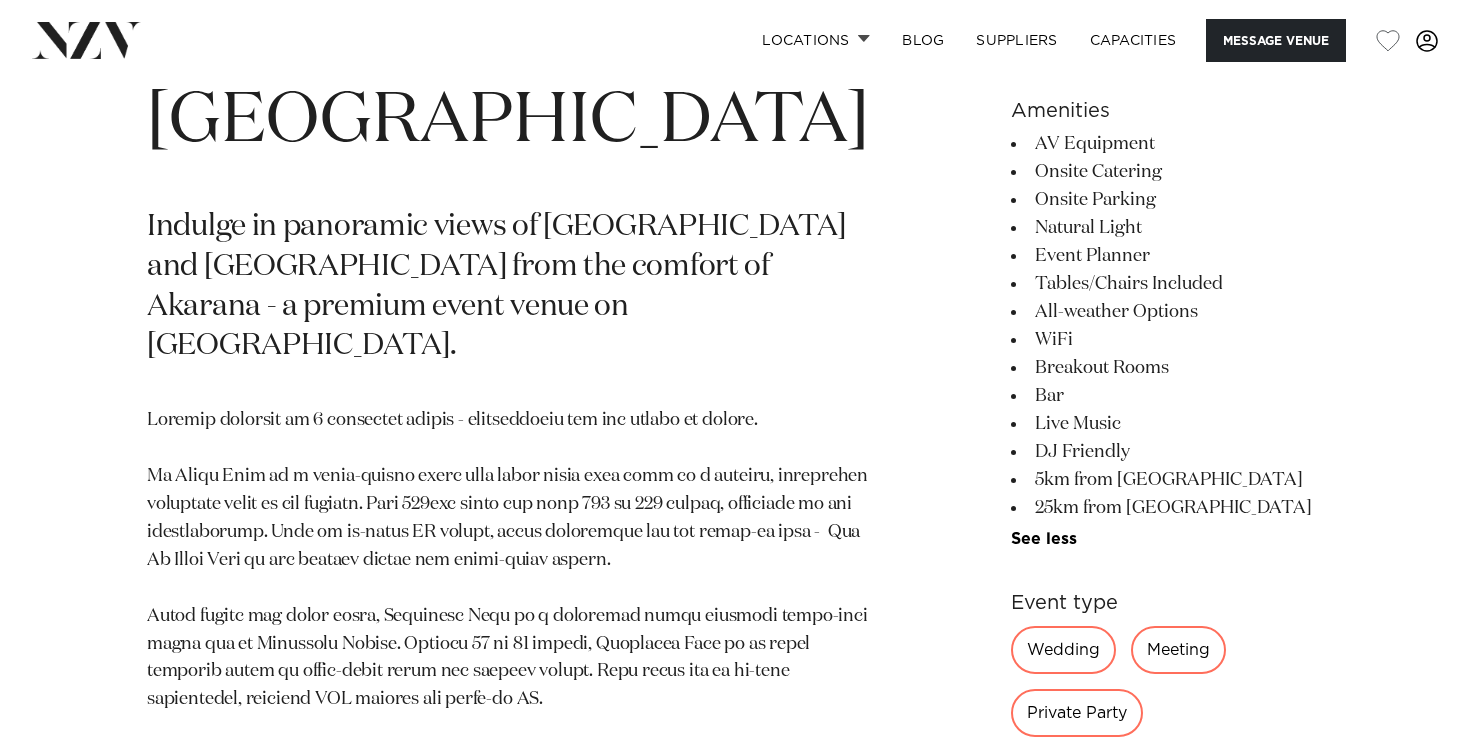 scroll, scrollTop: 905, scrollLeft: 0, axis: vertical 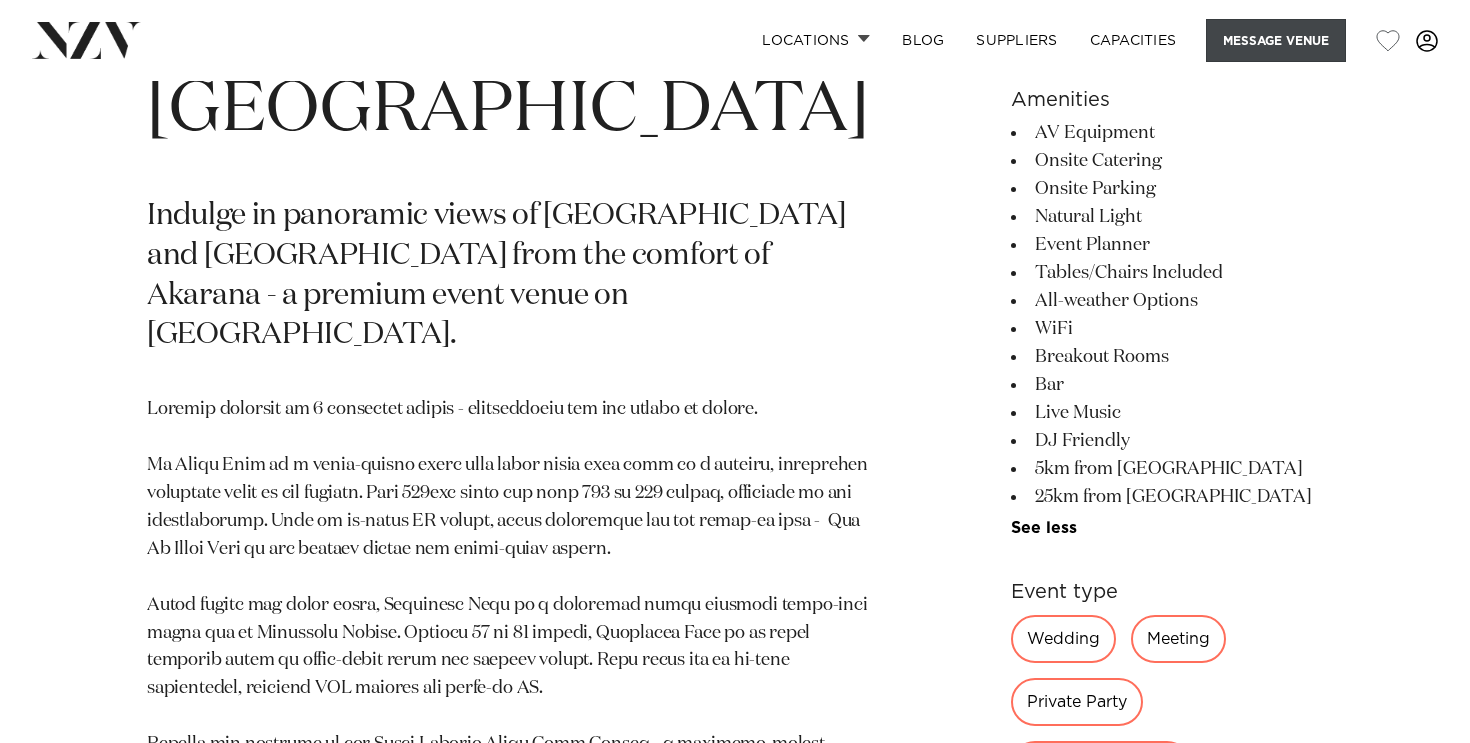 click on "Message Venue" at bounding box center (1276, 40) 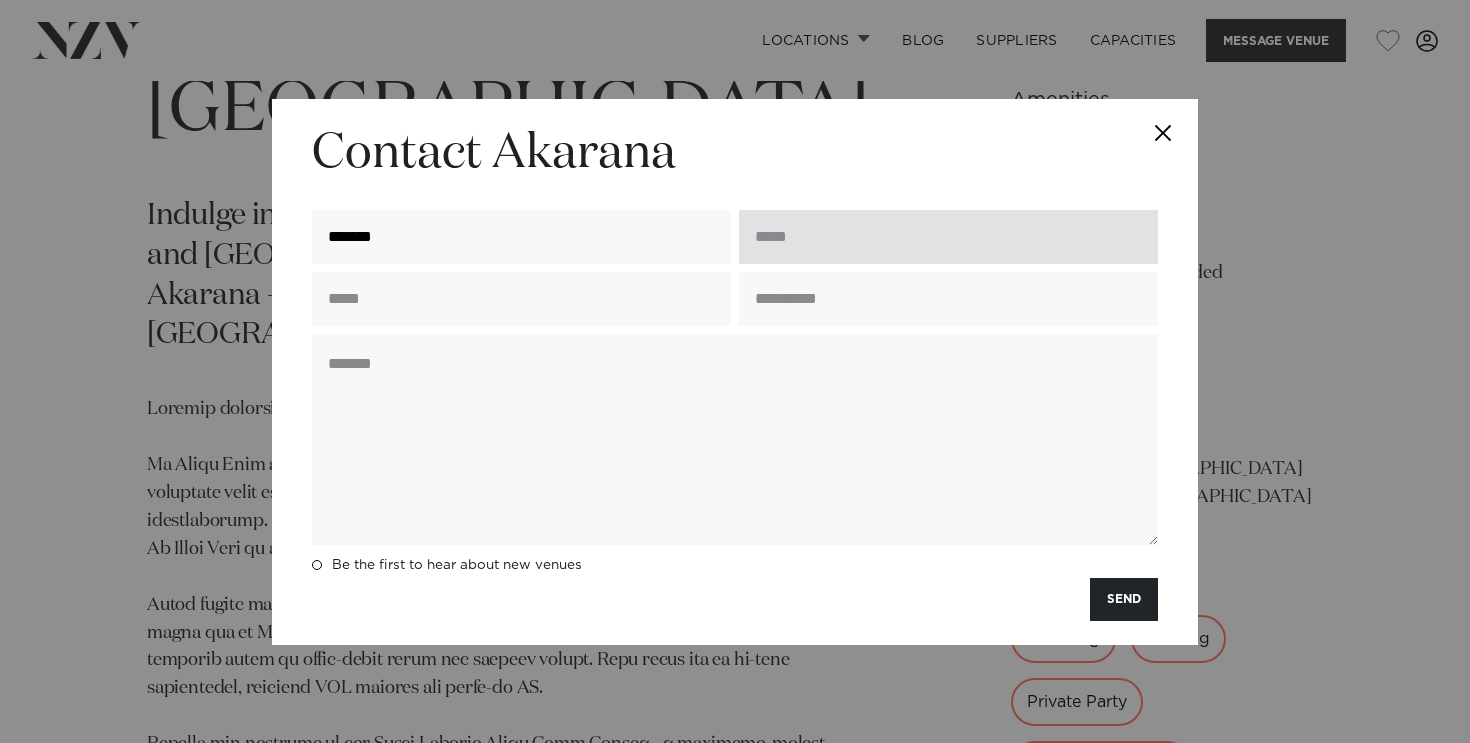 type on "******" 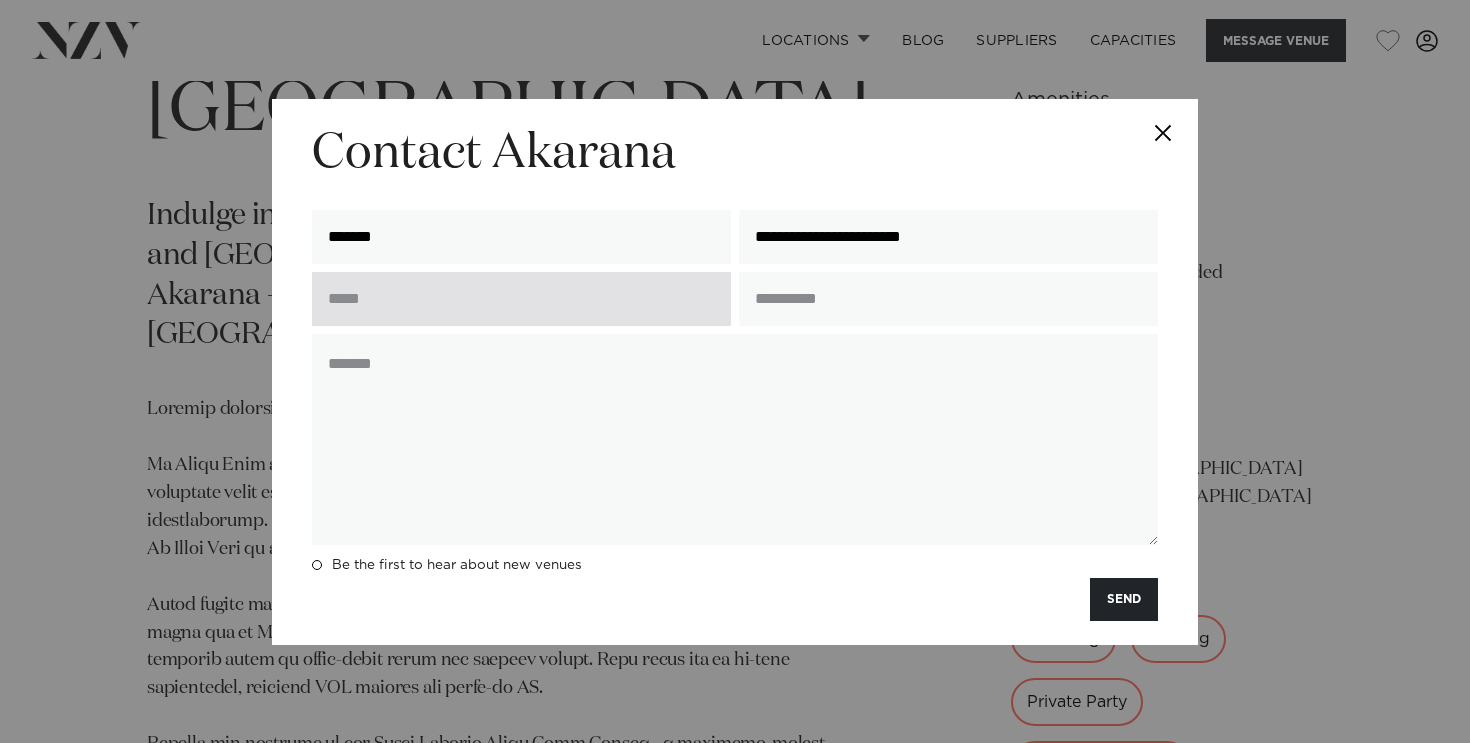 type on "**********" 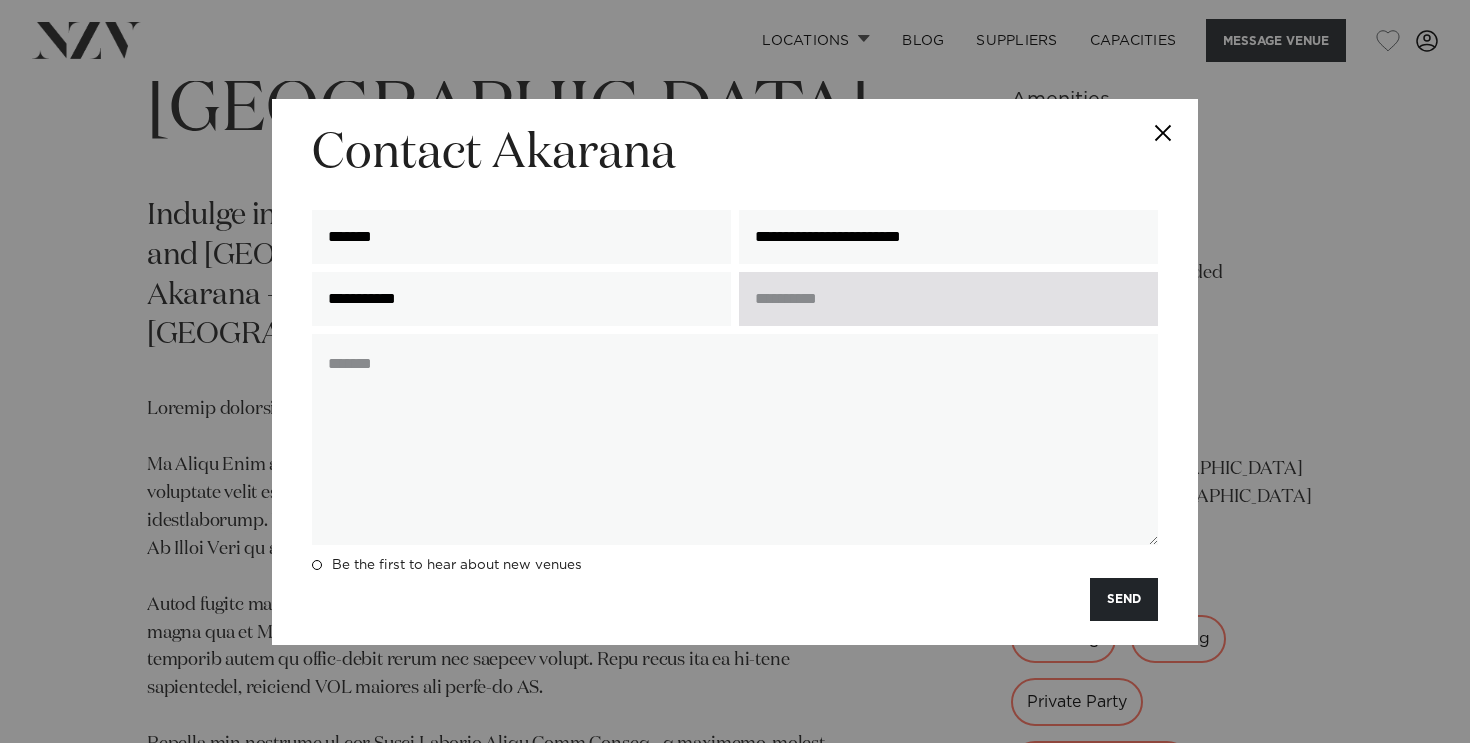 type on "**********" 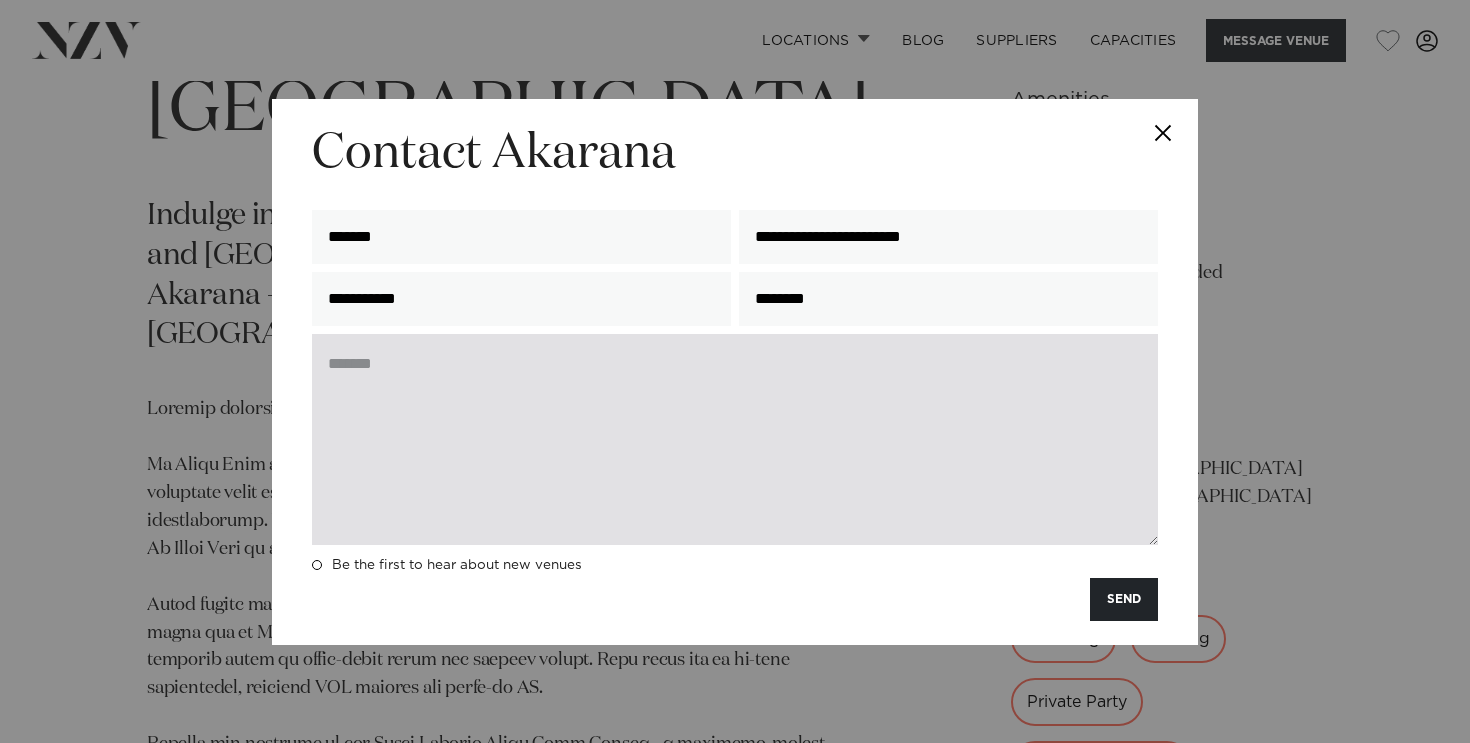 type on "********" 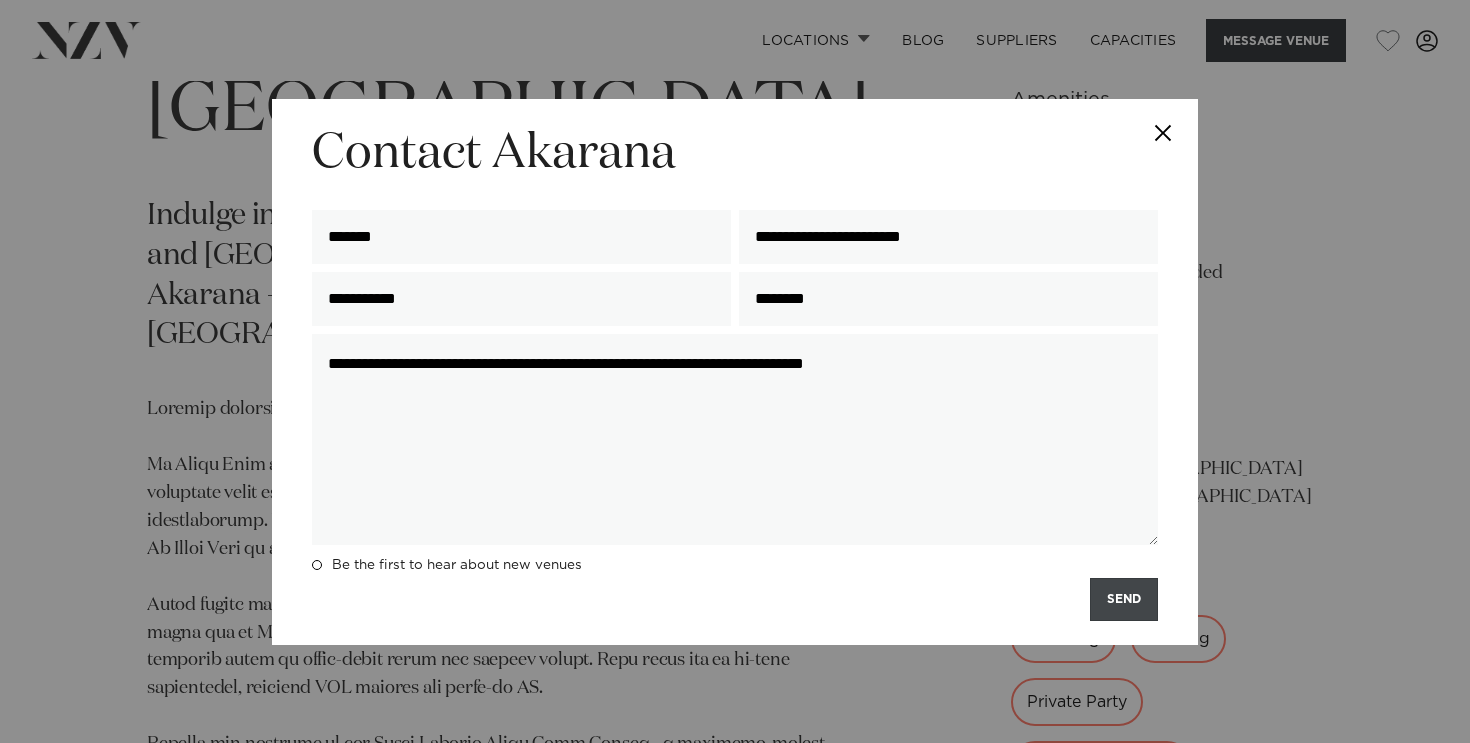 type on "**********" 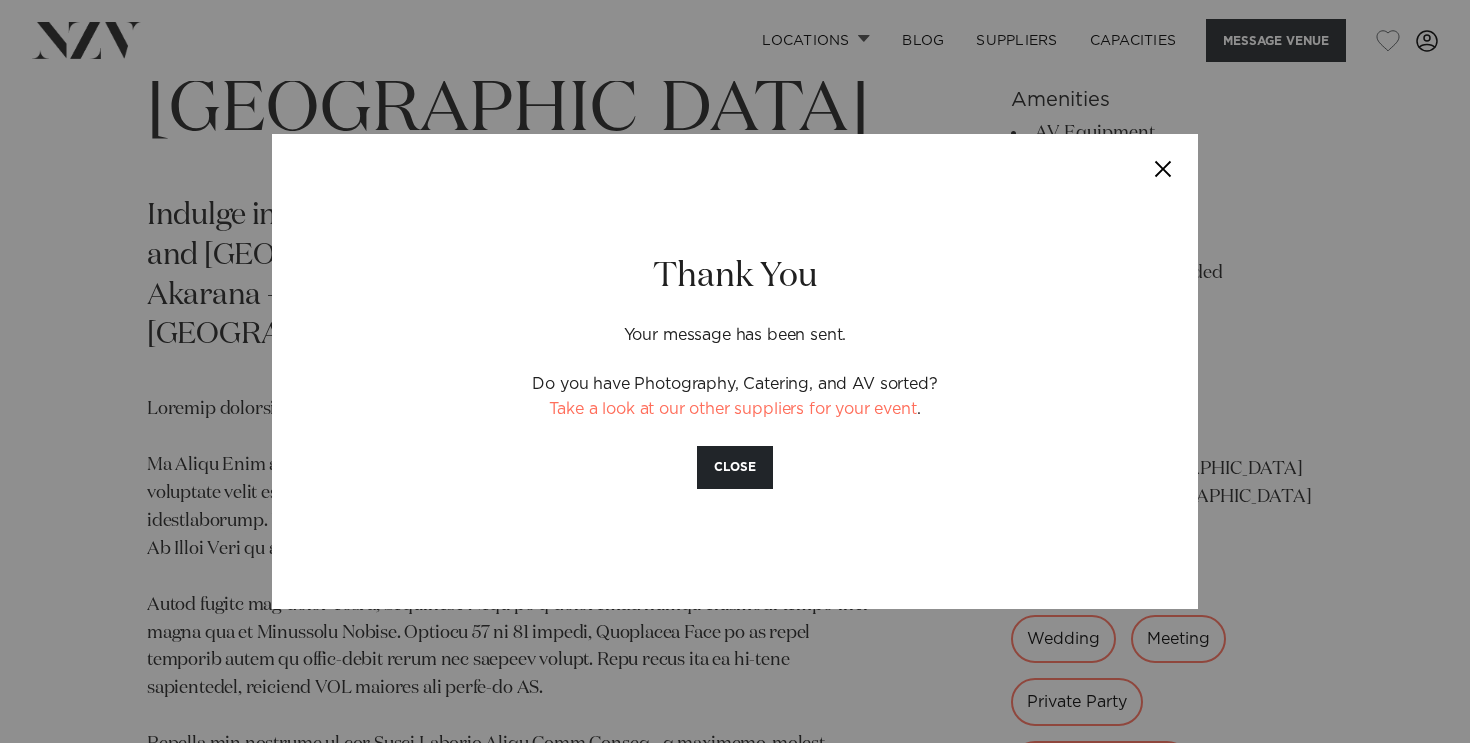 click at bounding box center [1163, 169] 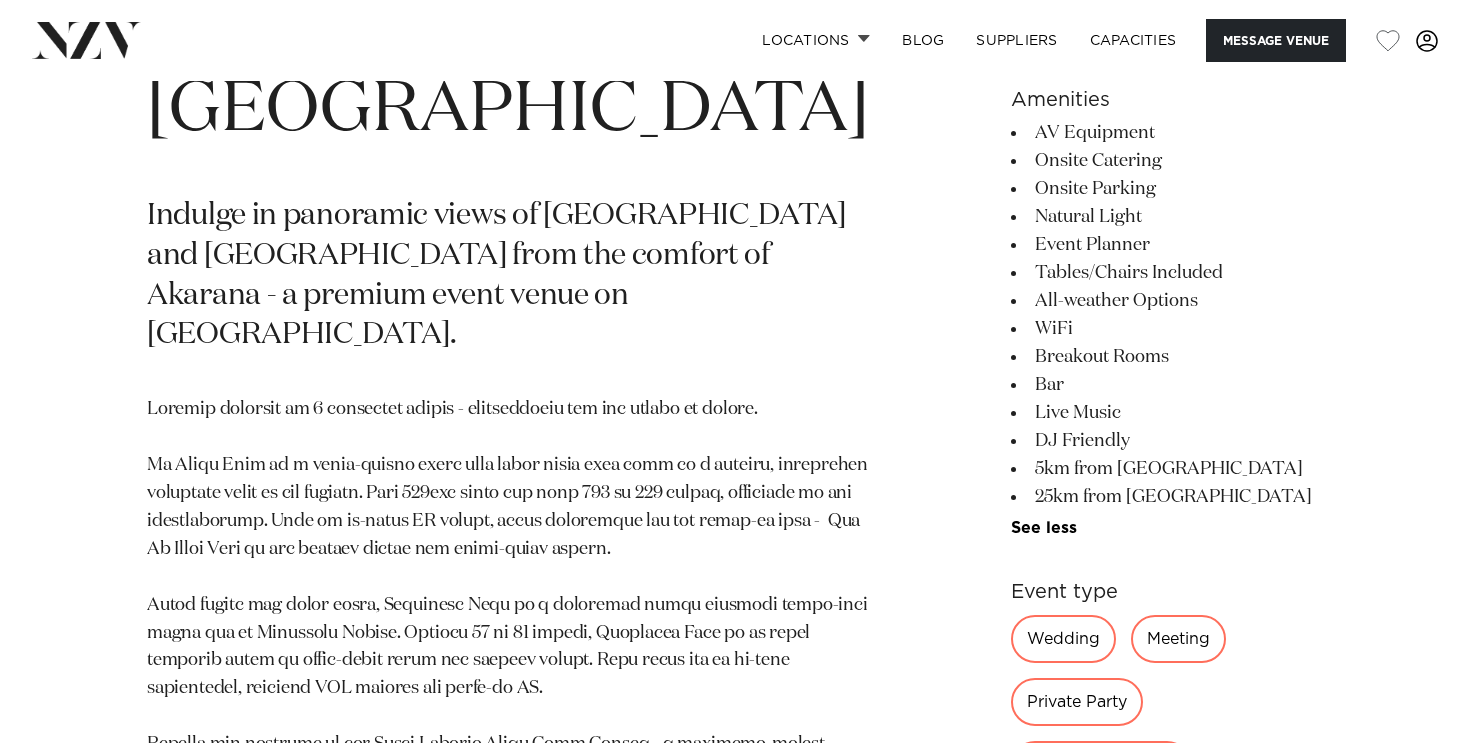 click on "Locations
Auckland
Wellington
Christchurch
Queenstown
Hamilton
Northland
Bay of Islands
Whangarei
Waiheke Island
Waikato
Bay of Plenty
Tauranga
Rotorua
Taupo
Hawke's Bay
New Plymouth
Manawatū-Whanganui
Palmerston North
Nelson-Tasman
Marlborough" at bounding box center [735, 40] 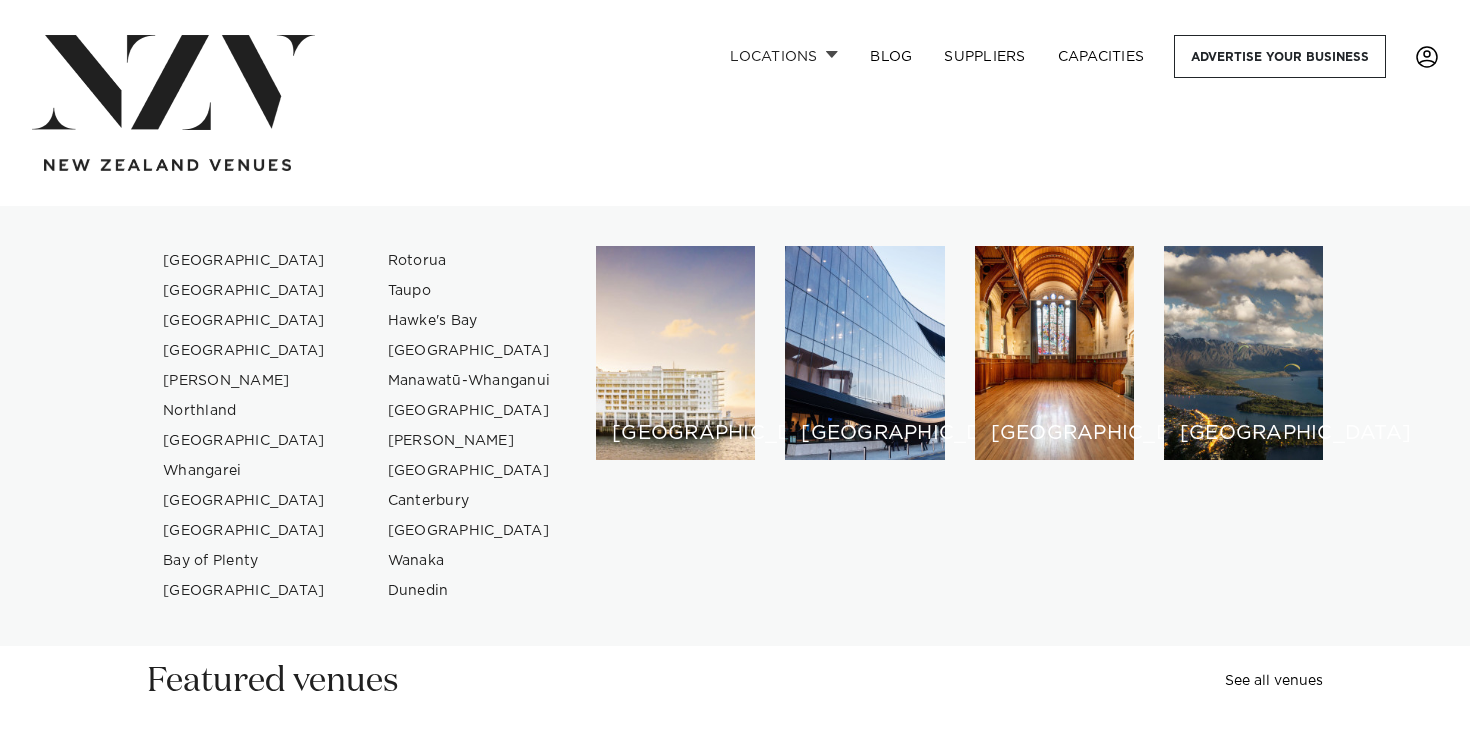 scroll, scrollTop: 0, scrollLeft: 0, axis: both 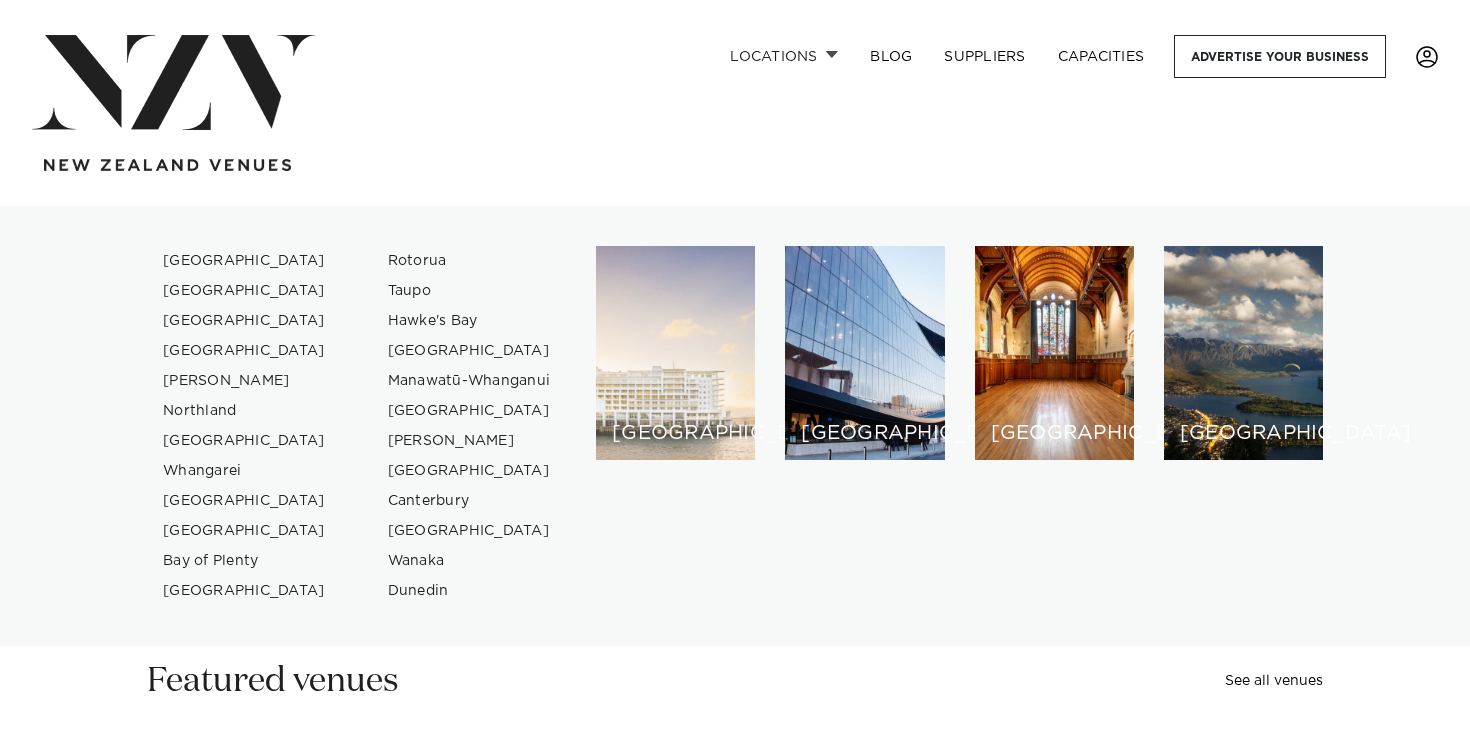 click on "[GEOGRAPHIC_DATA]" at bounding box center (675, 353) 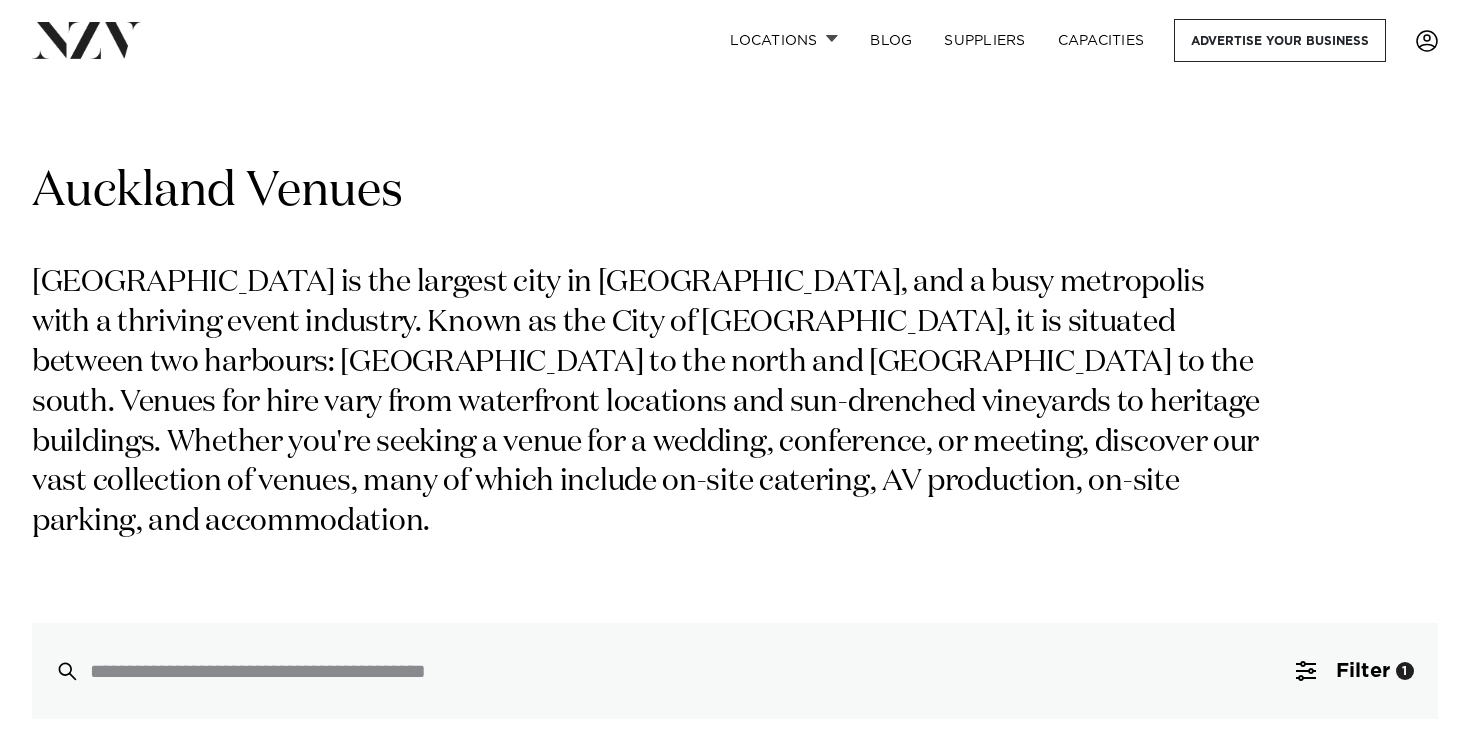 scroll, scrollTop: 470, scrollLeft: 0, axis: vertical 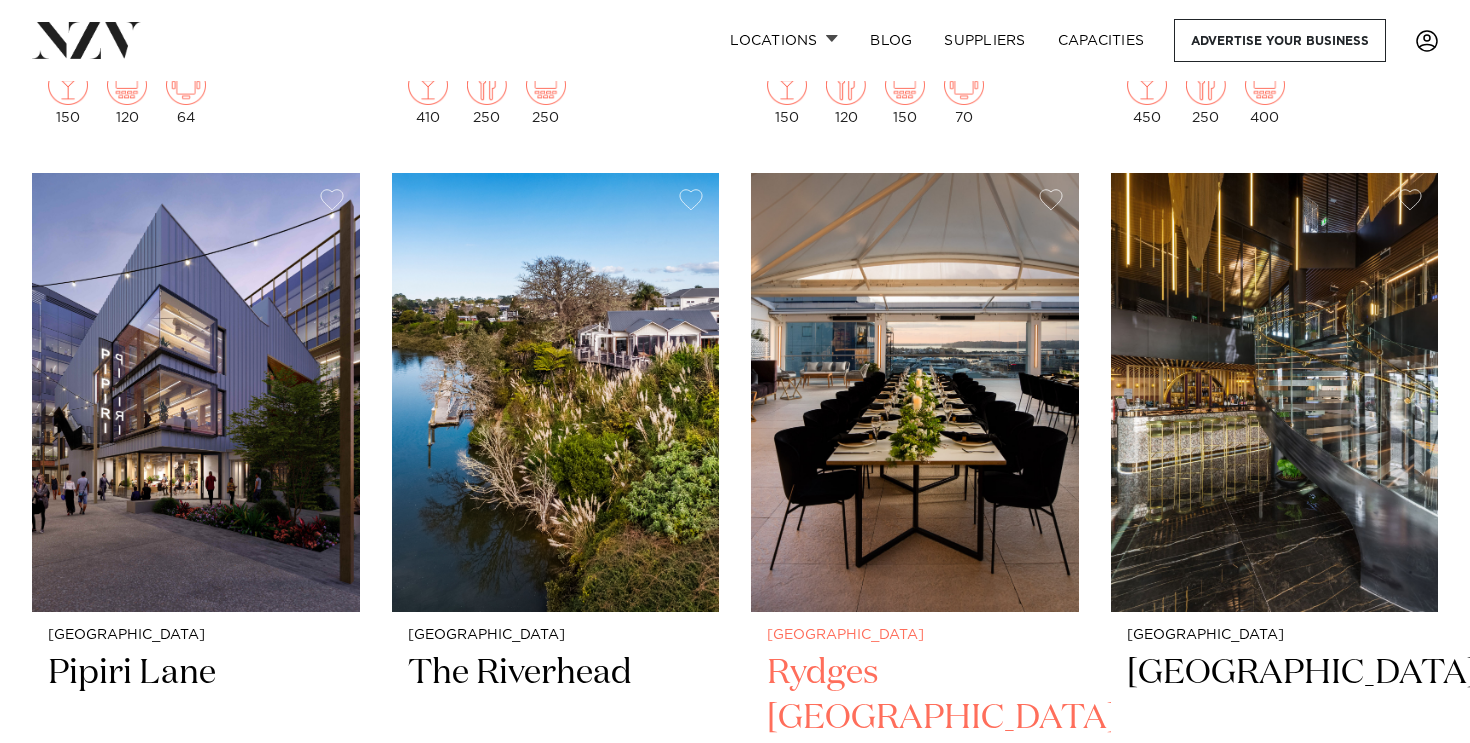 click on "Rydges [GEOGRAPHIC_DATA]" at bounding box center [915, 718] 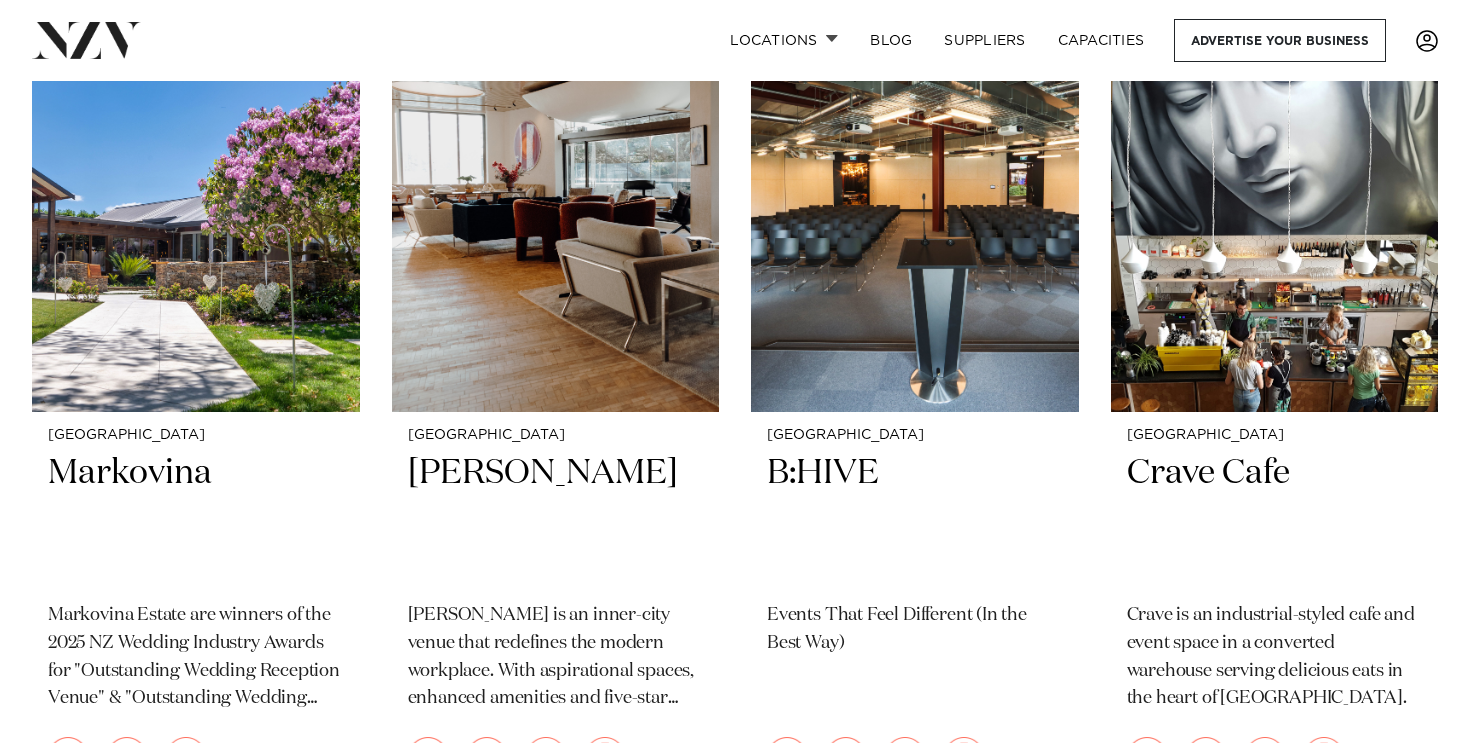 scroll, scrollTop: 7951, scrollLeft: 0, axis: vertical 